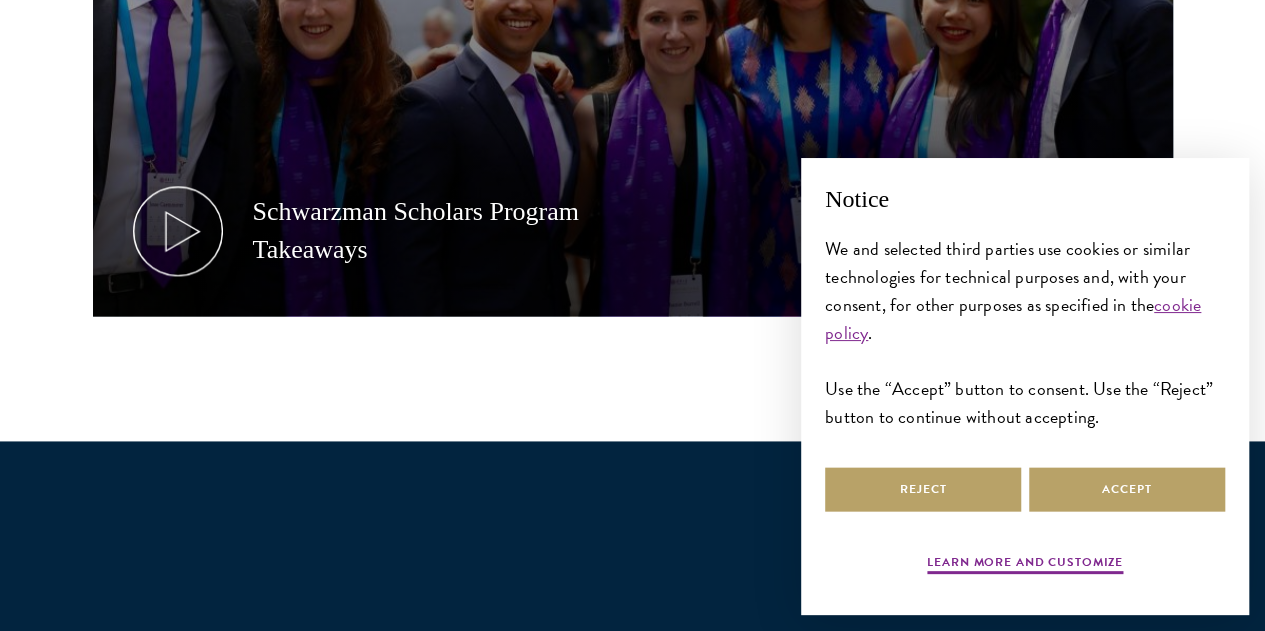 scroll, scrollTop: 1205, scrollLeft: 0, axis: vertical 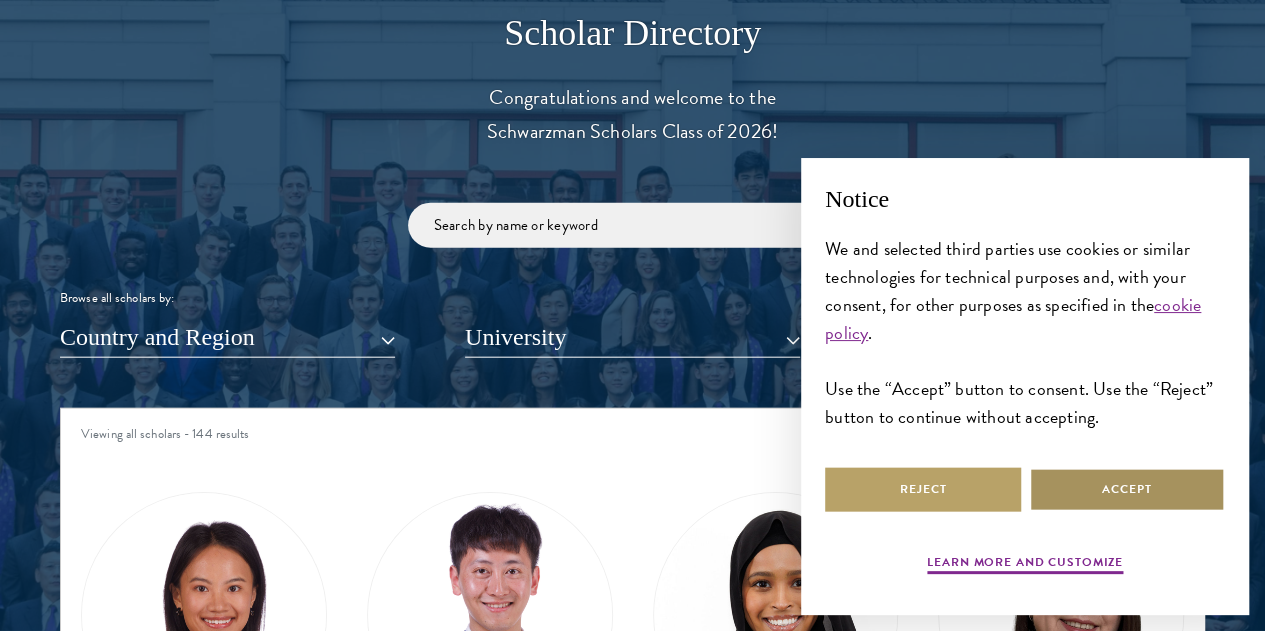 click on "Accept" at bounding box center [1127, 489] 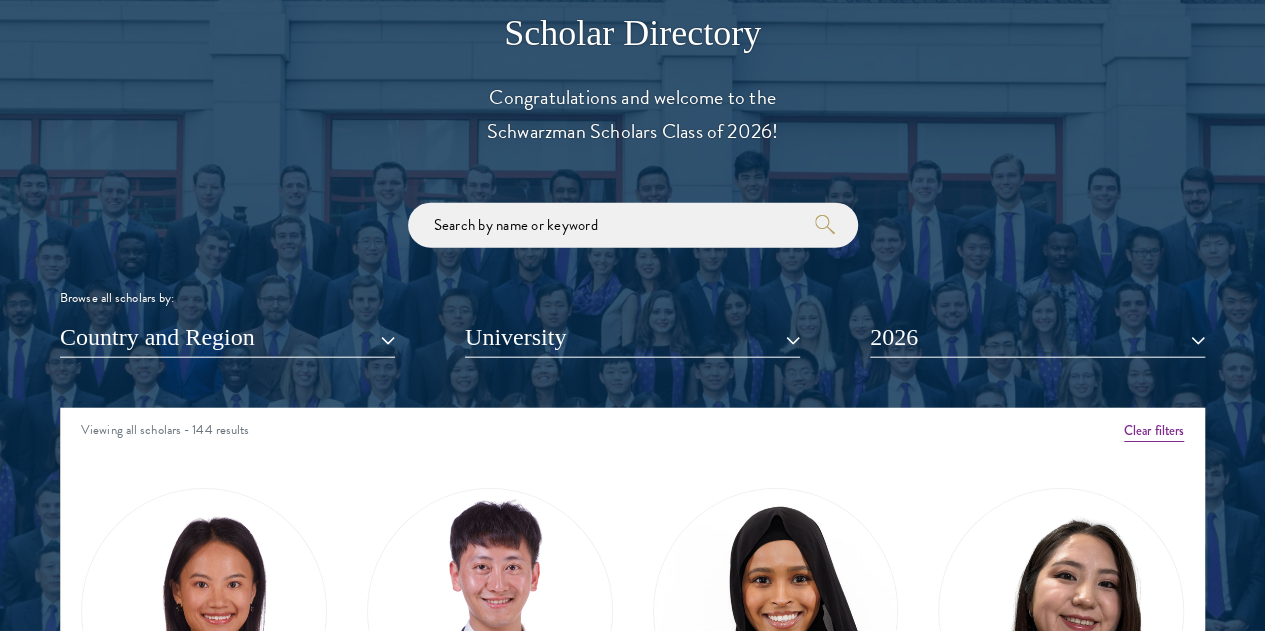 scroll, scrollTop: 0, scrollLeft: 0, axis: both 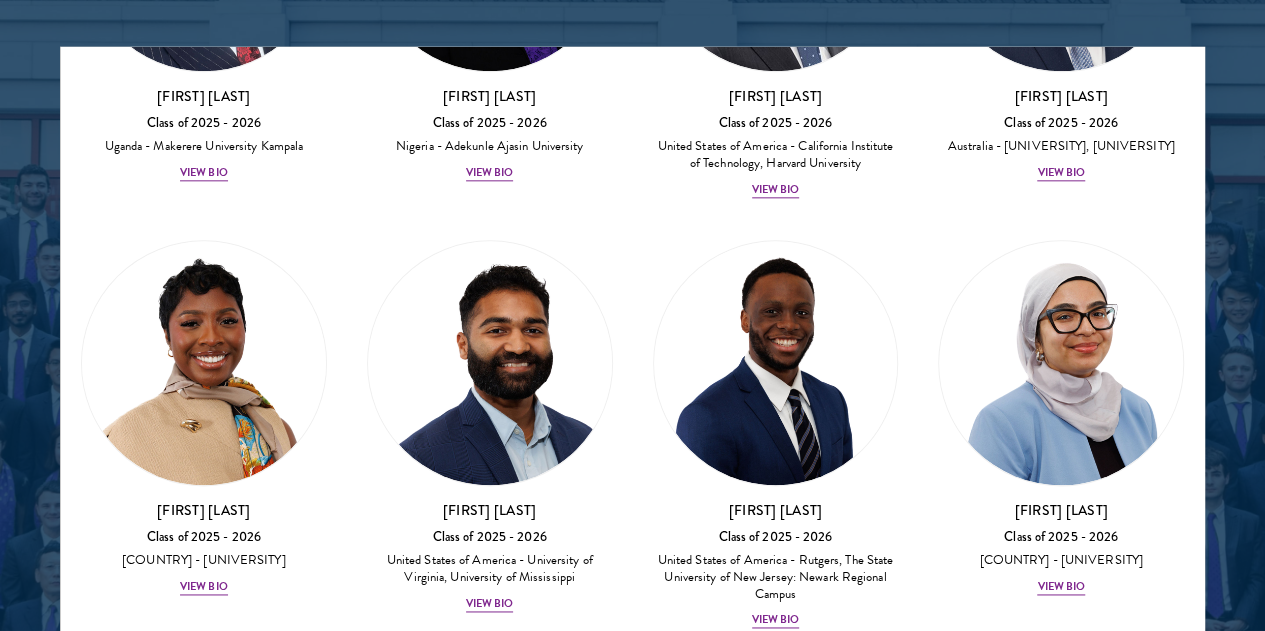 click on "[FIRST] [LAST]" at bounding box center (1061, 941) 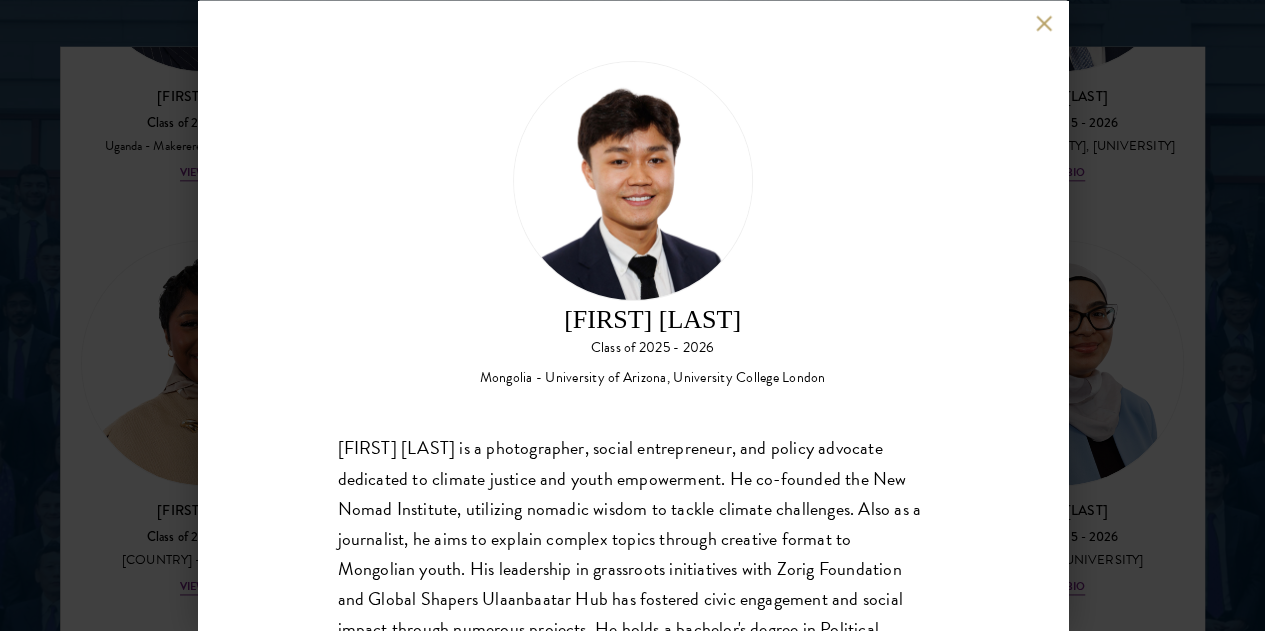 scroll, scrollTop: 104, scrollLeft: 0, axis: vertical 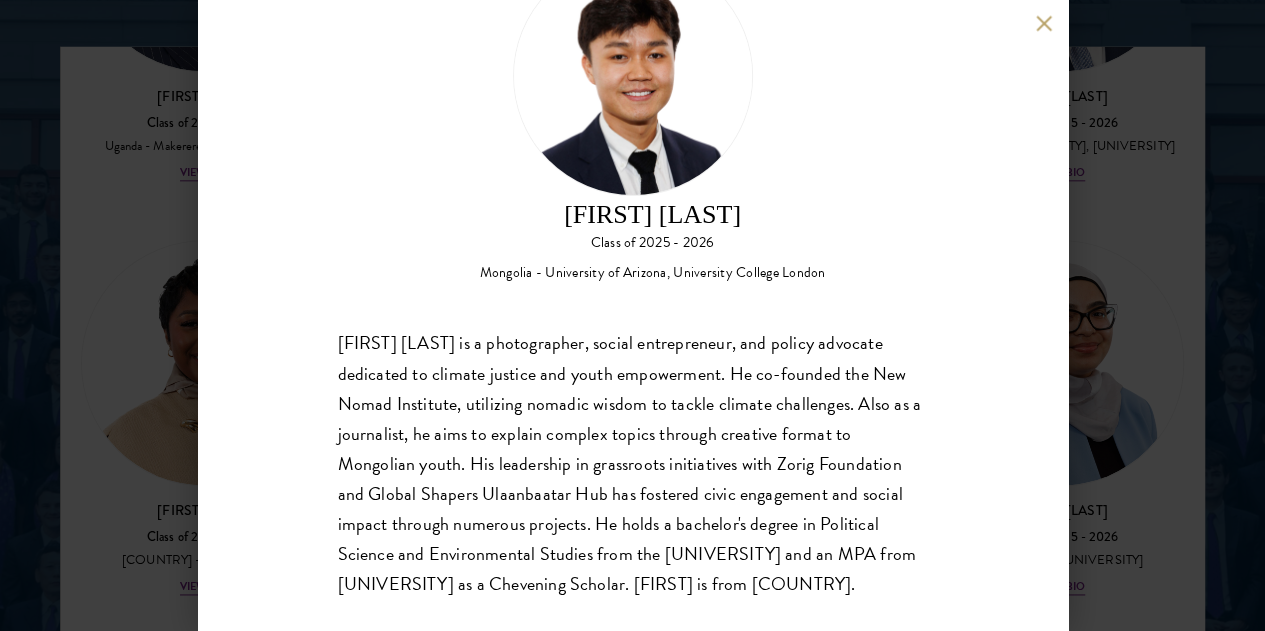 drag, startPoint x: 680, startPoint y: 393, endPoint x: 847, endPoint y: 548, distance: 227.84644 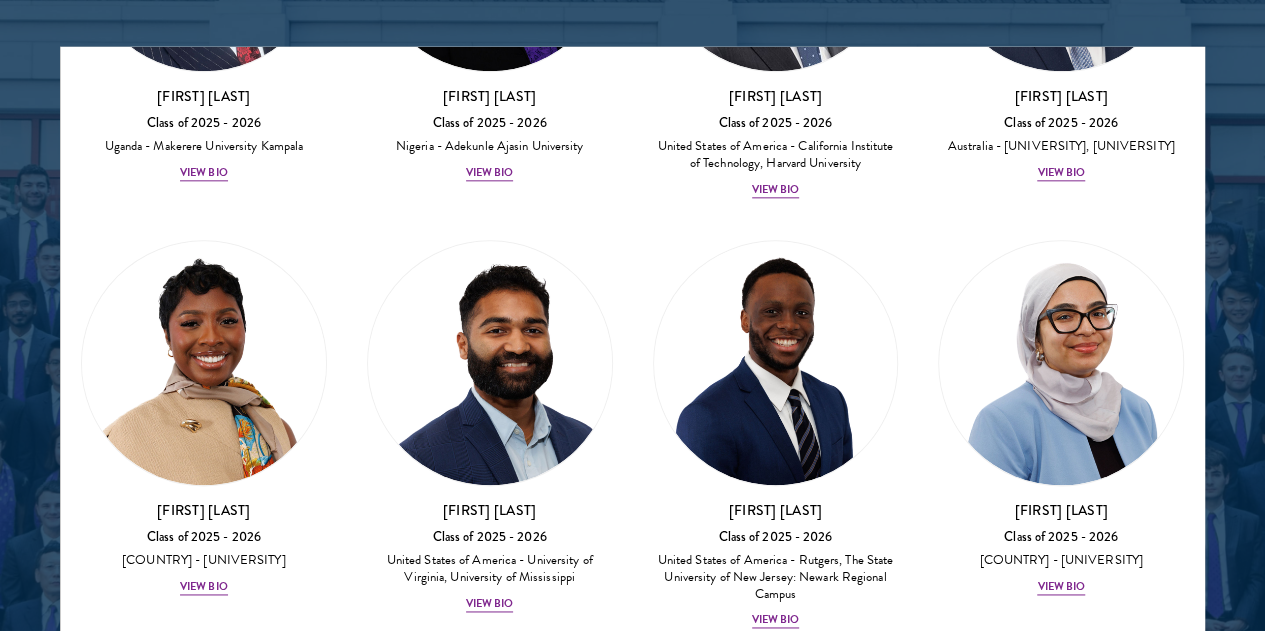 scroll, scrollTop: 2484, scrollLeft: 0, axis: vertical 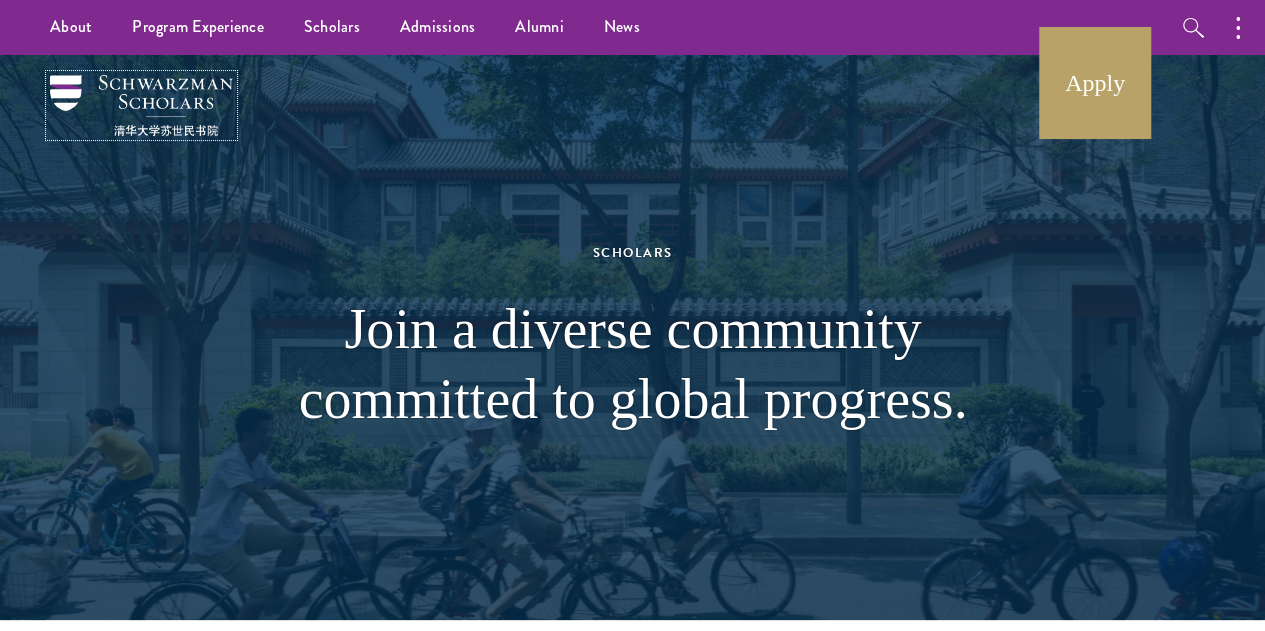 click at bounding box center (141, 105) 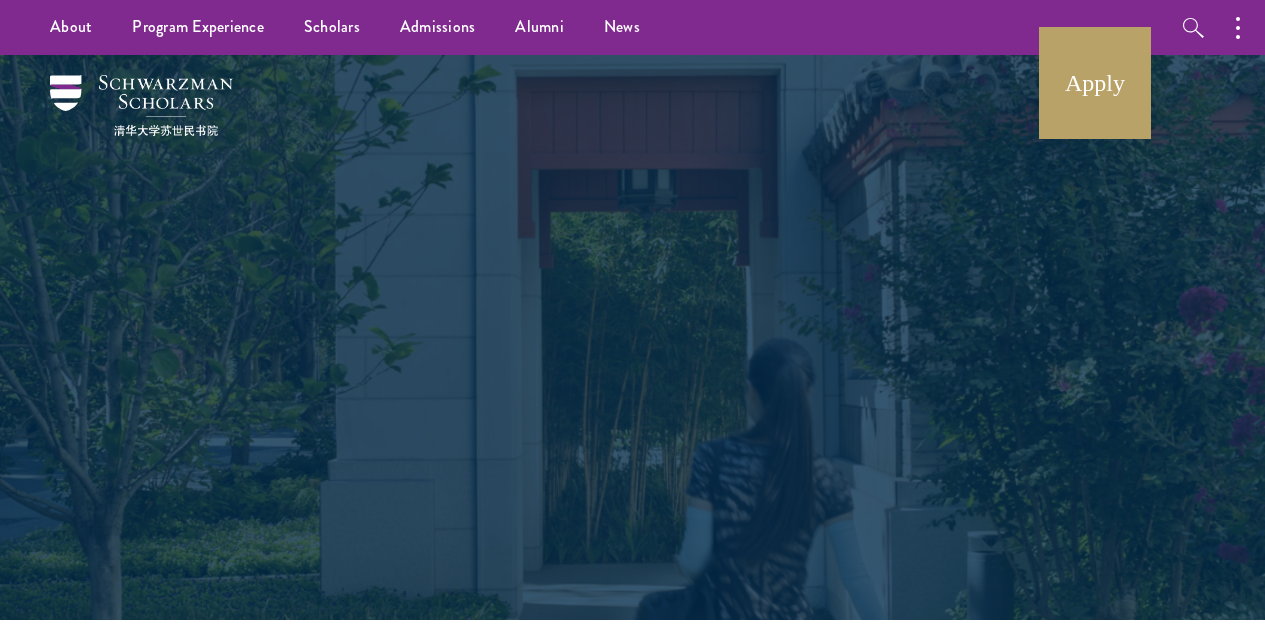 scroll, scrollTop: 0, scrollLeft: 0, axis: both 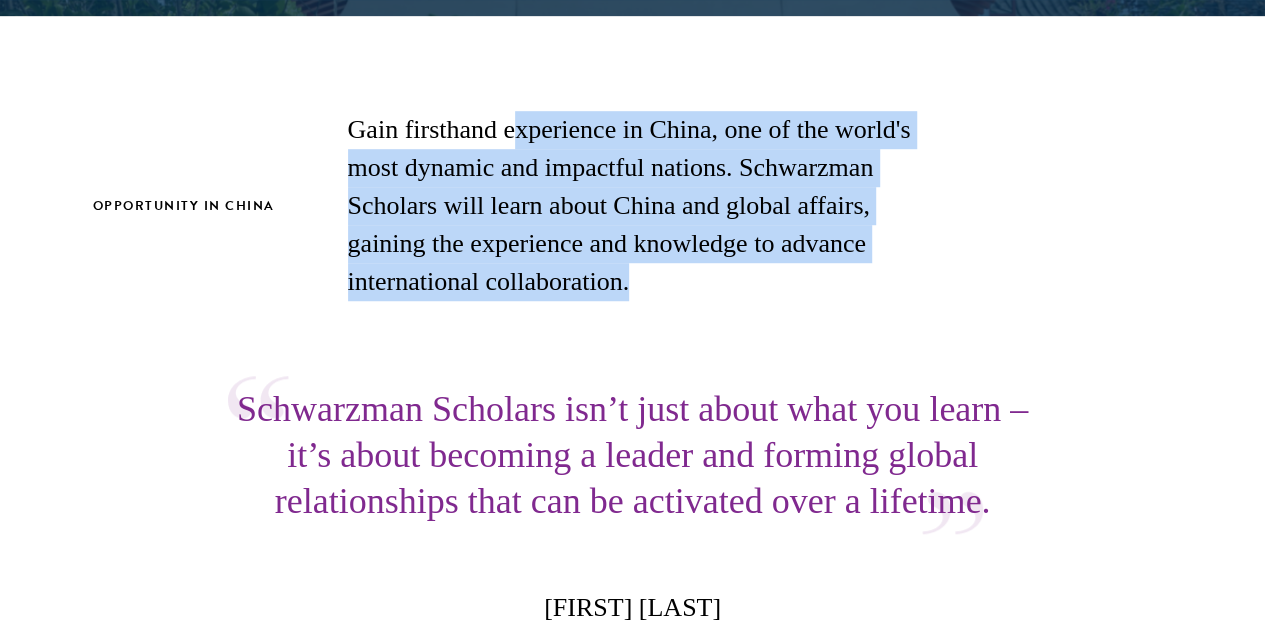drag, startPoint x: 534, startPoint y: 133, endPoint x: 669, endPoint y: 341, distance: 247.96976 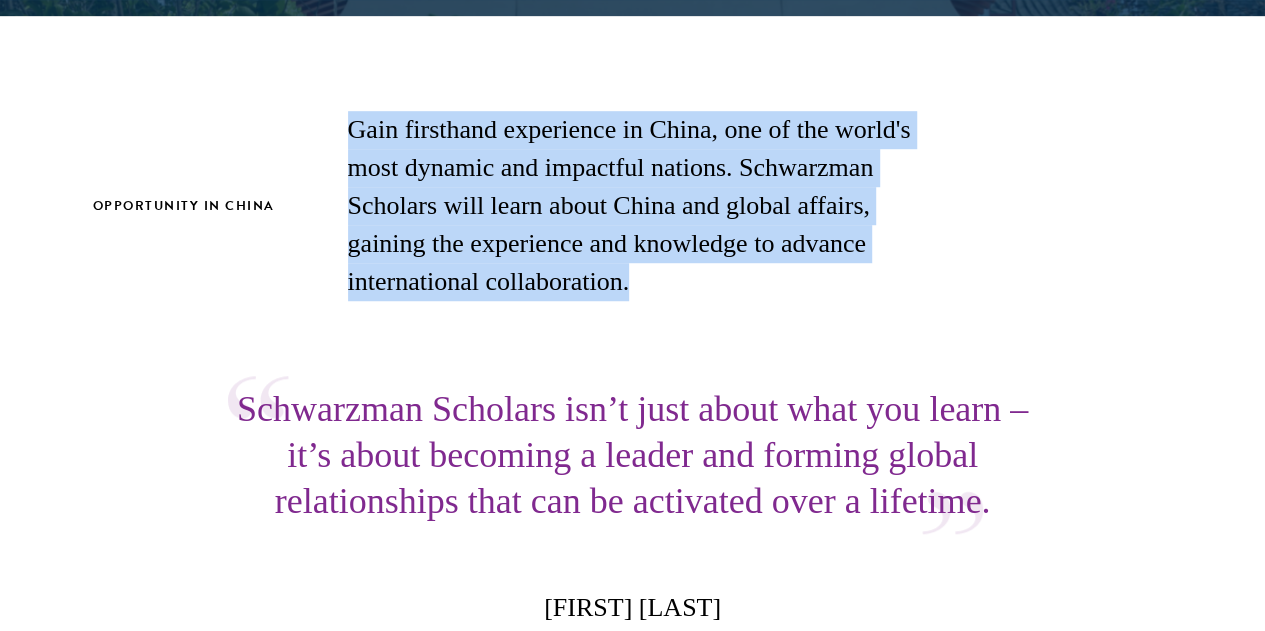 drag, startPoint x: 560, startPoint y: 326, endPoint x: 336, endPoint y: 123, distance: 302.29953 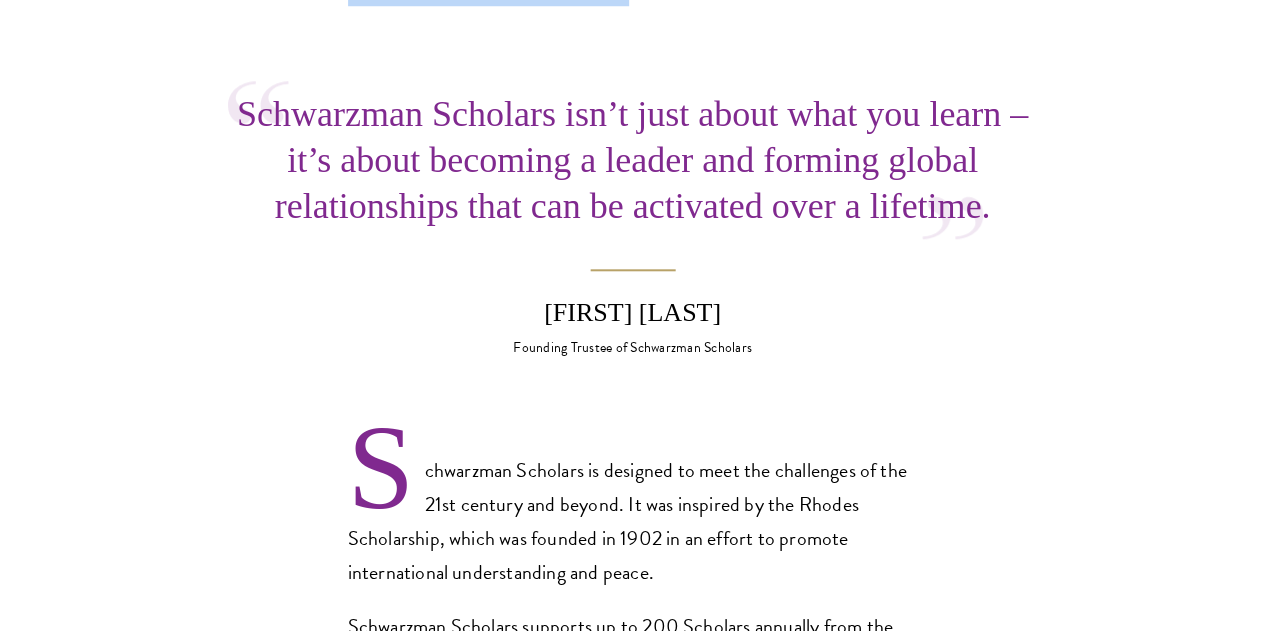 scroll, scrollTop: 901, scrollLeft: 0, axis: vertical 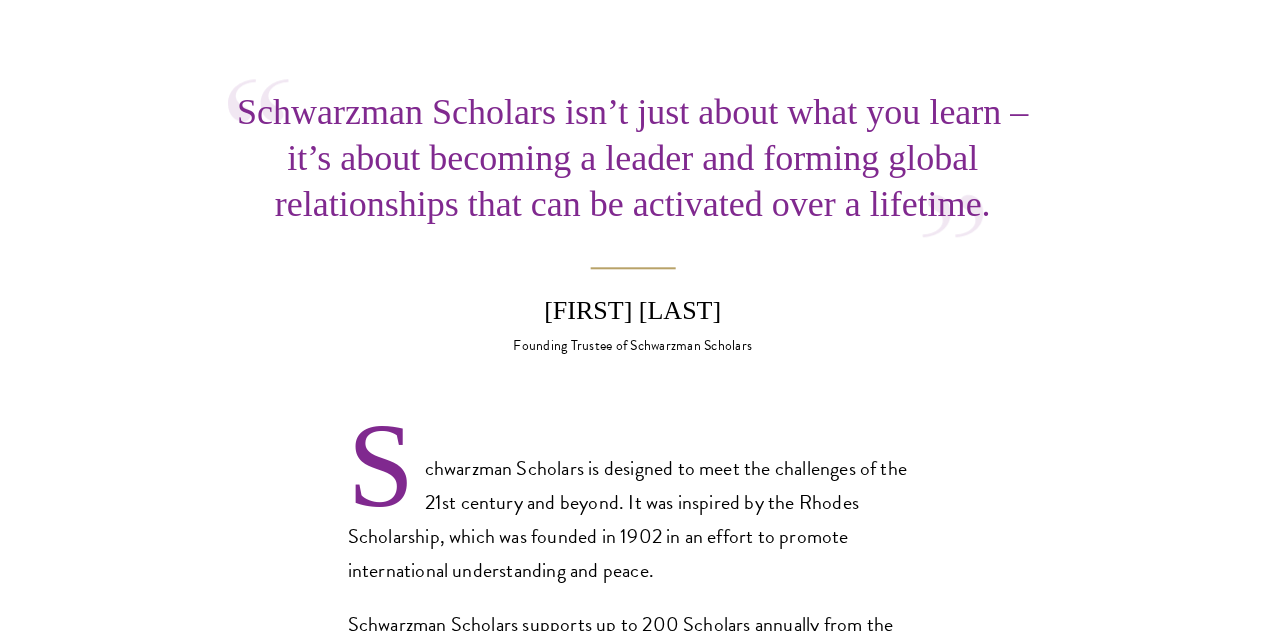 click on "Schwarzman Scholars isn’t just about what you learn – it’s about becoming a leader and forming global relationships that can be activated over a lifetime." at bounding box center (633, 158) 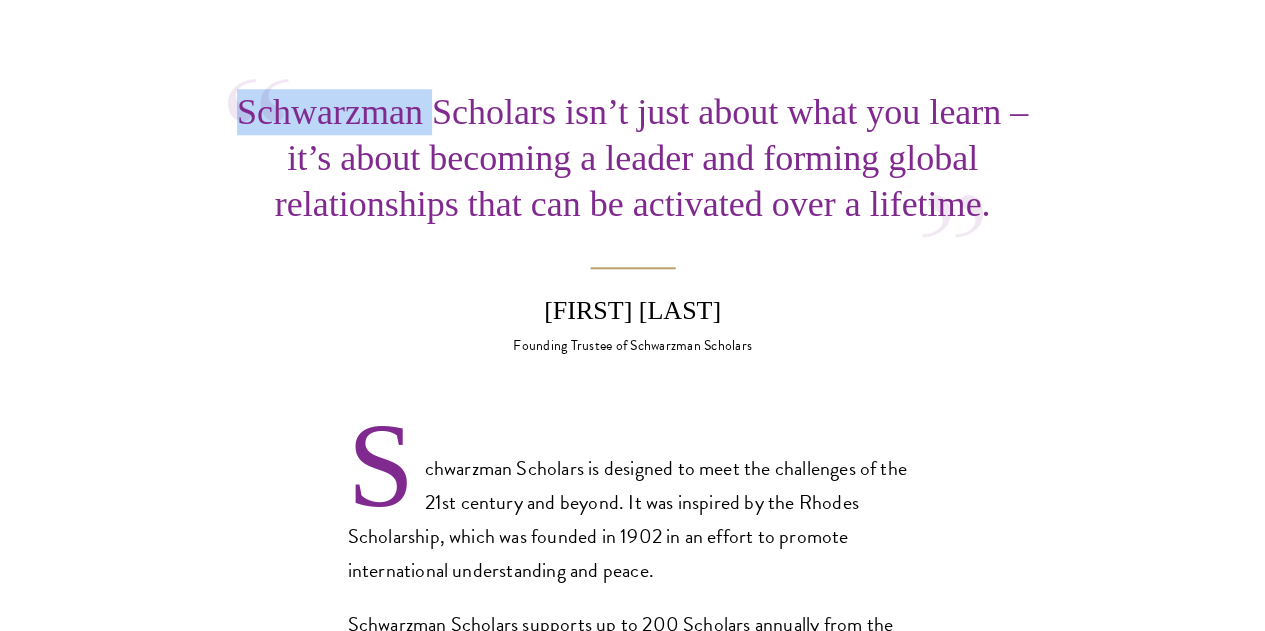click on "Schwarzman Scholars isn’t just about what you learn – it’s about becoming a leader and forming global relationships that can be activated over a lifetime." at bounding box center (633, 158) 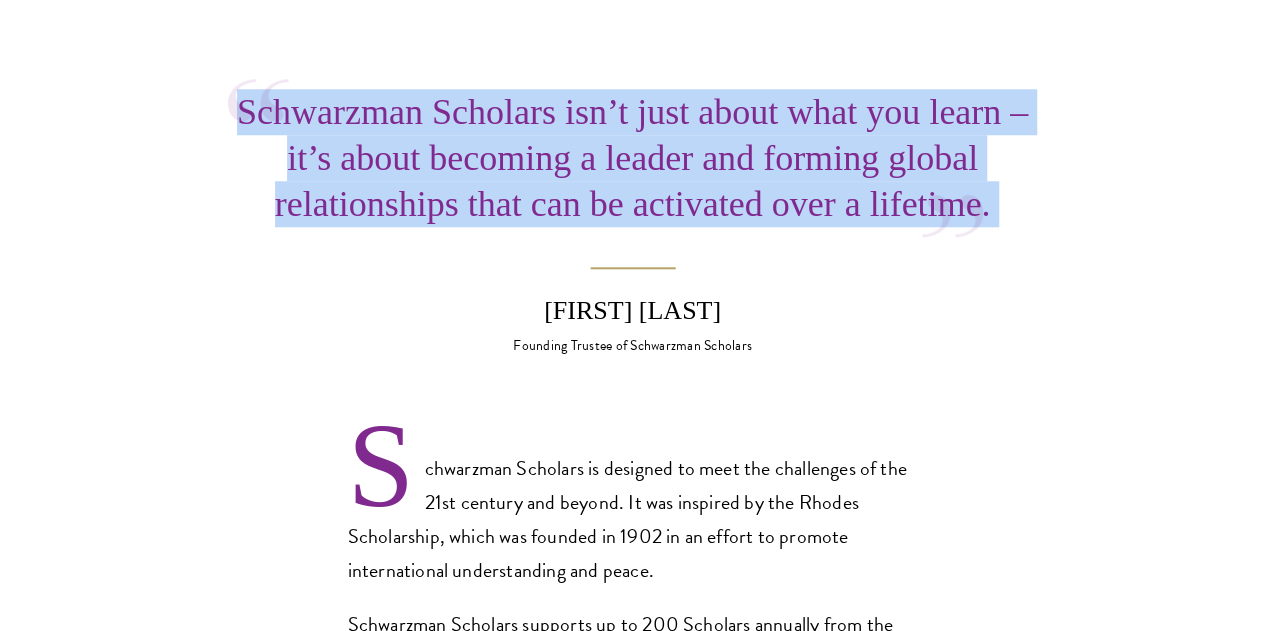 click on "Schwarzman Scholars isn’t just about what you learn – it’s about becoming a leader and forming global relationships that can be activated over a lifetime." at bounding box center [633, 158] 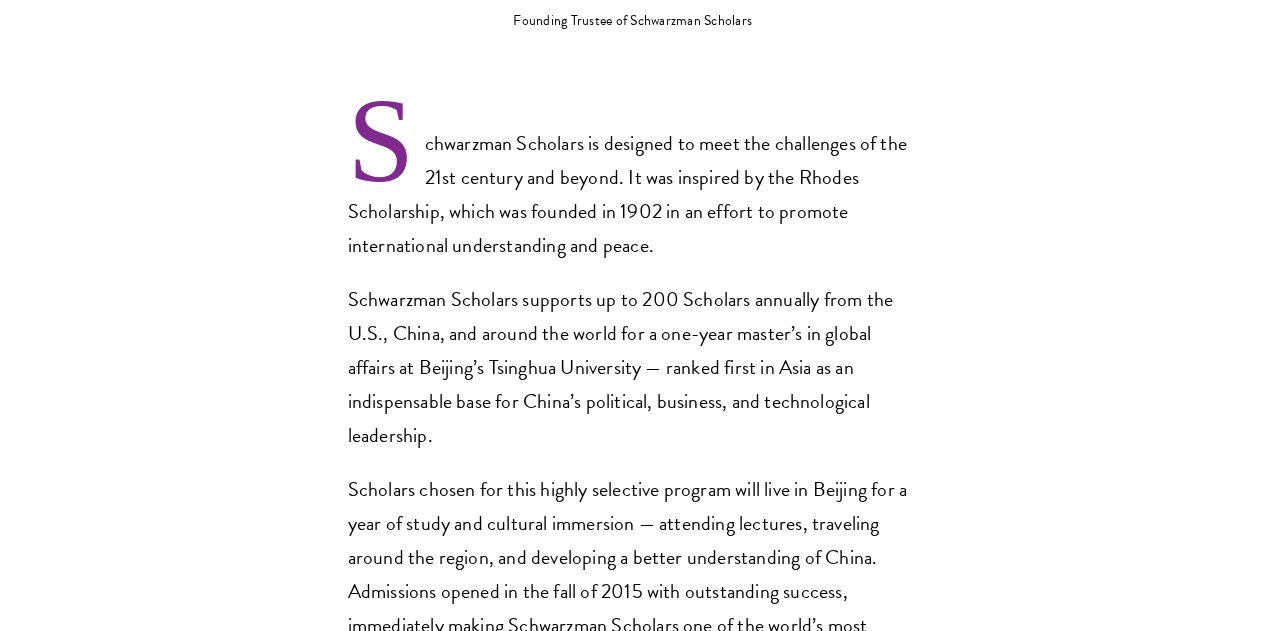 scroll, scrollTop: 1227, scrollLeft: 0, axis: vertical 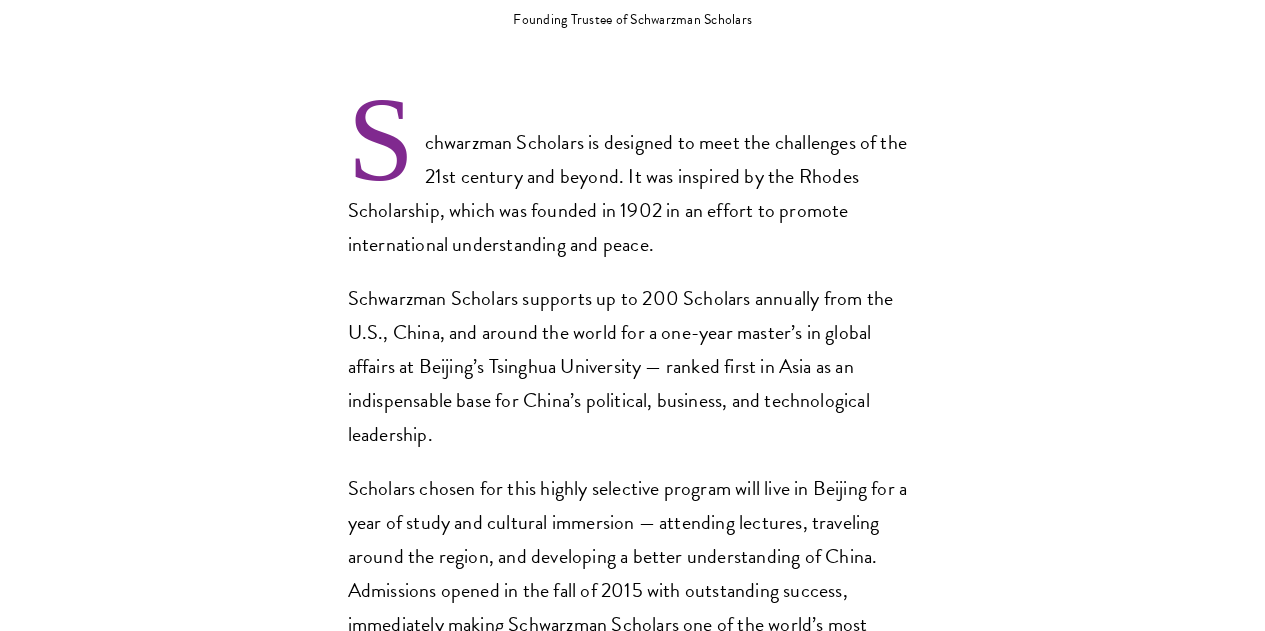 click on "Schwarzman Scholars is designed to meet the challenges of the 21st century and beyond. It was inspired by the Rhodes Scholarship, which was founded in 1902 in an effort to promote international understanding and peace." at bounding box center (633, 193) 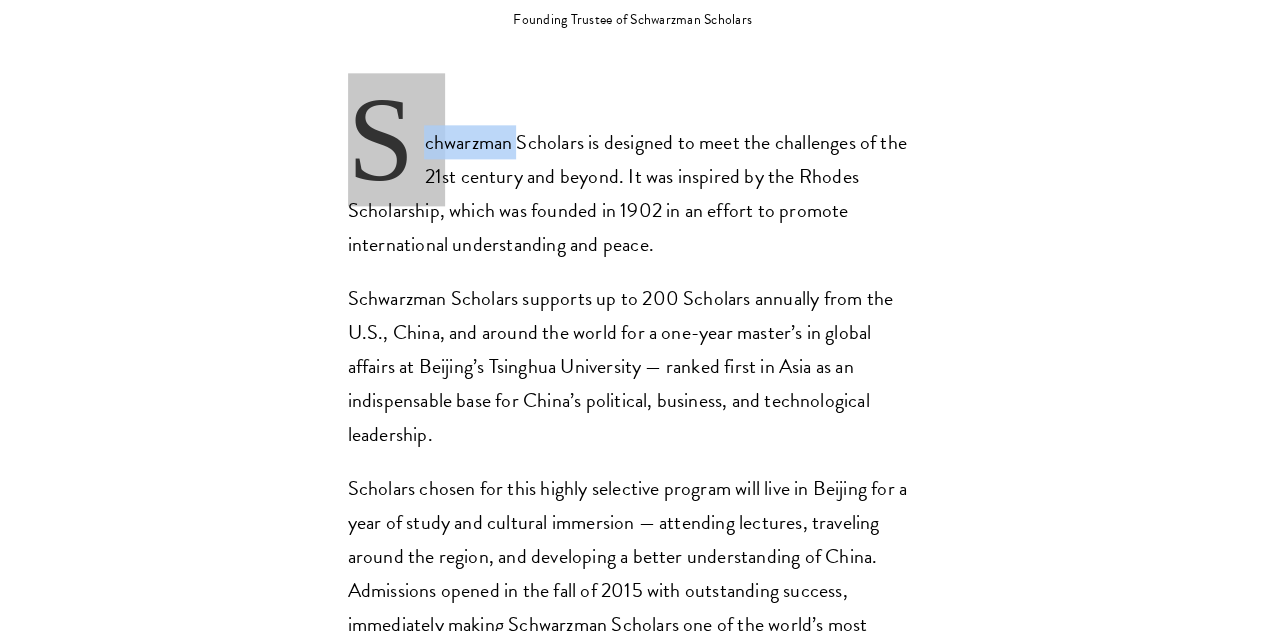 click on "Schwarzman Scholars is designed to meet the challenges of the 21st century and beyond. It was inspired by the Rhodes Scholarship, which was founded in 1902 in an effort to promote international understanding and peace." at bounding box center [633, 193] 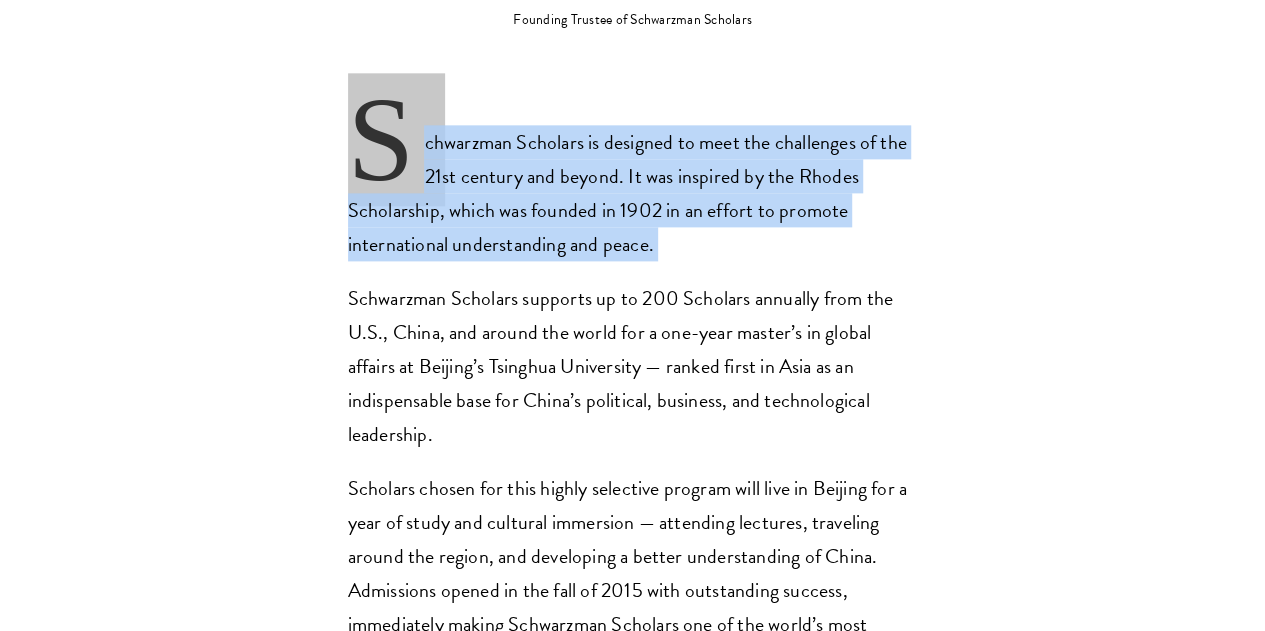 click on "Schwarzman Scholars is designed to meet the challenges of the 21st century and beyond. It was inspired by the Rhodes Scholarship, which was founded in 1902 in an effort to promote international understanding and peace." at bounding box center (633, 193) 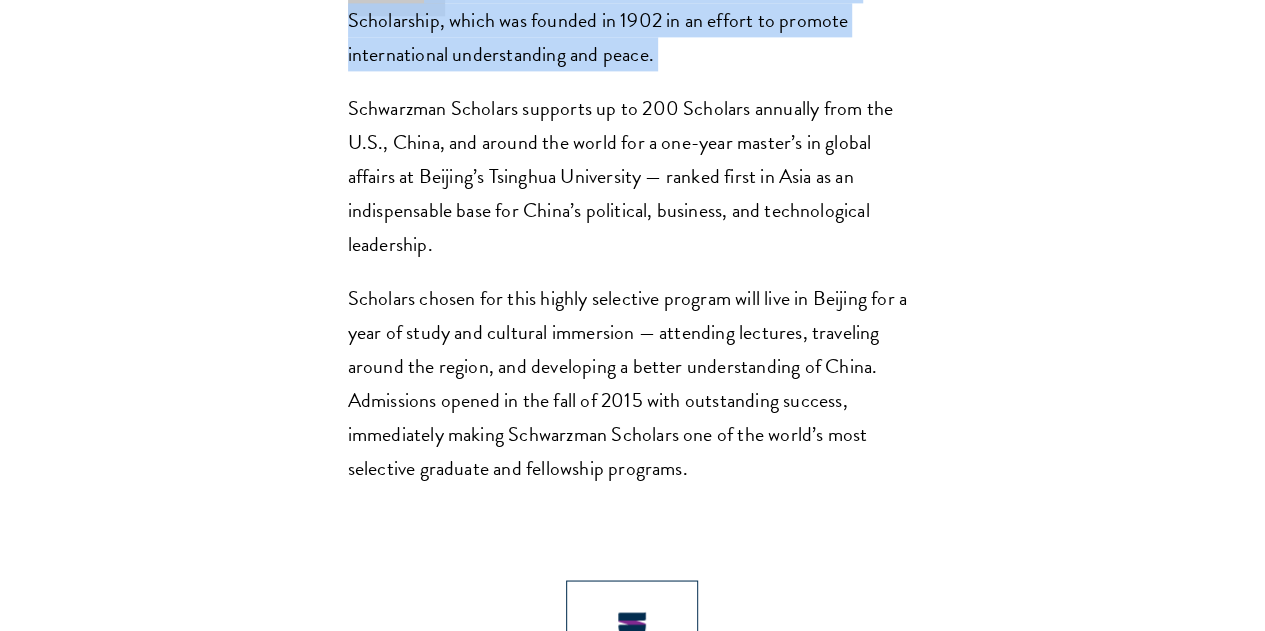 scroll, scrollTop: 1418, scrollLeft: 0, axis: vertical 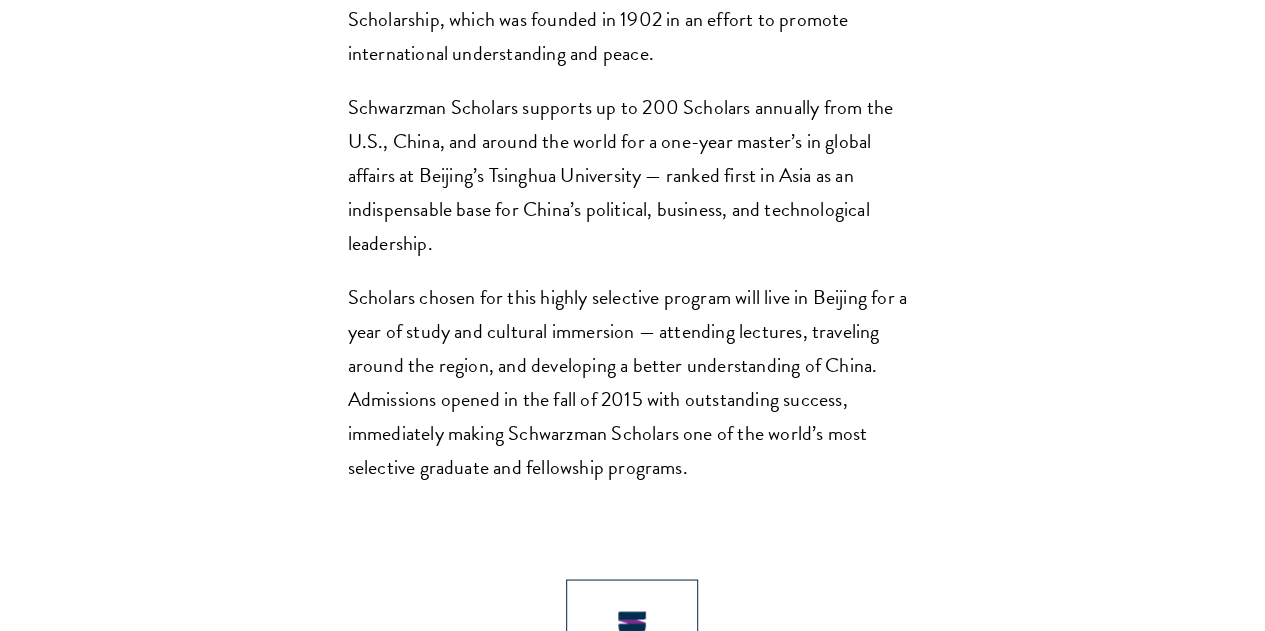 click on "Schwarzman Scholars supports up to 200 Scholars annually from the U.S., China, and around the world for a one-year master’s in global affairs at Beijing’s Tsinghua University — ranked first in Asia as an indispensable base for China’s political, business, and technological leadership." at bounding box center (633, 175) 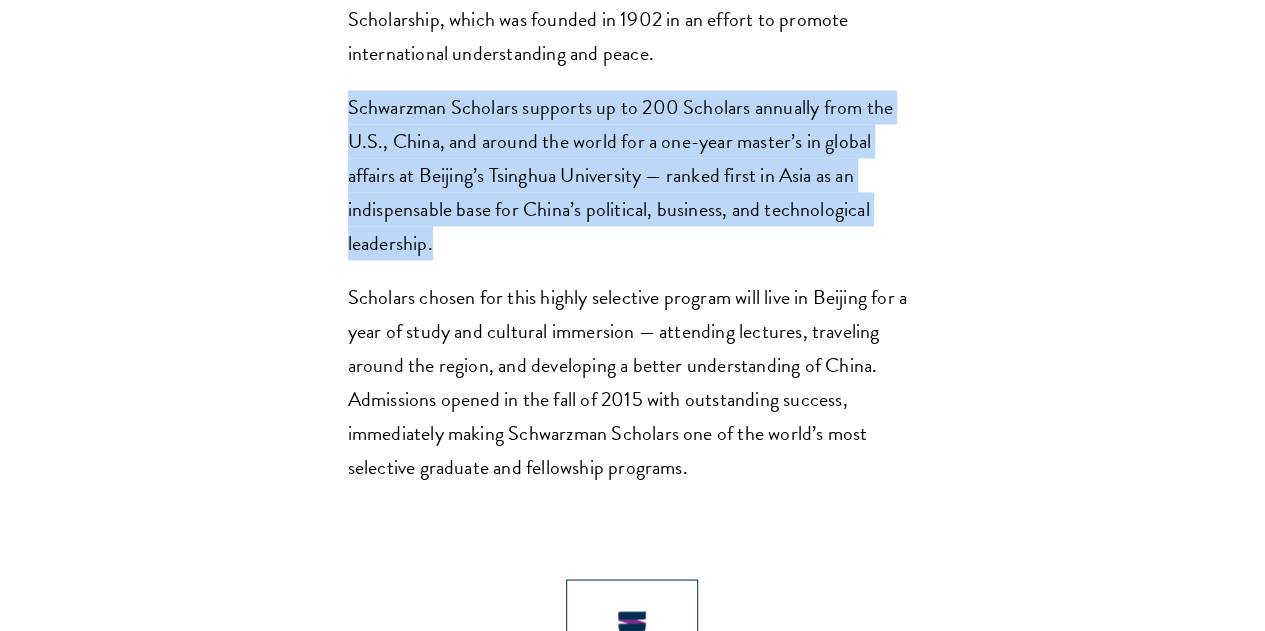 drag, startPoint x: 336, startPoint y: 262, endPoint x: 581, endPoint y: 406, distance: 284.18478 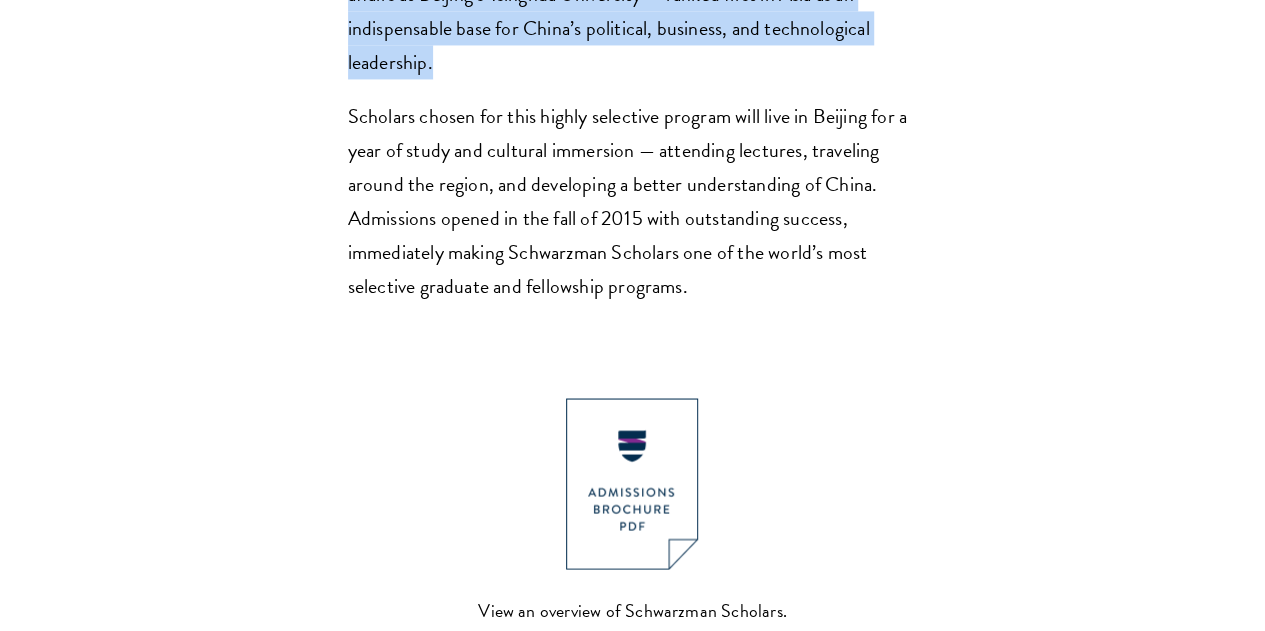 scroll, scrollTop: 1603, scrollLeft: 0, axis: vertical 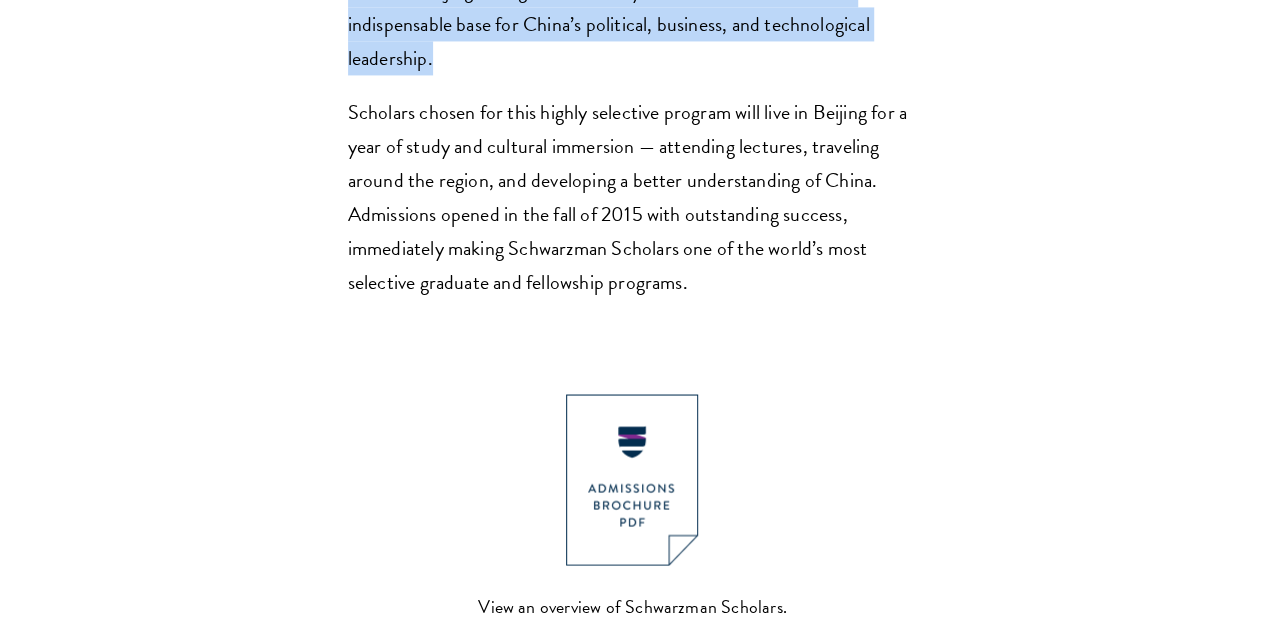 click on "Schwarzman Scholars supports up to 200 Scholars annually from the U.S., China, and around the world for a one-year master’s in global affairs at Beijing’s Tsinghua University — ranked first in Asia as an indispensable base for China’s political, business, and technological leadership." at bounding box center (633, -10) 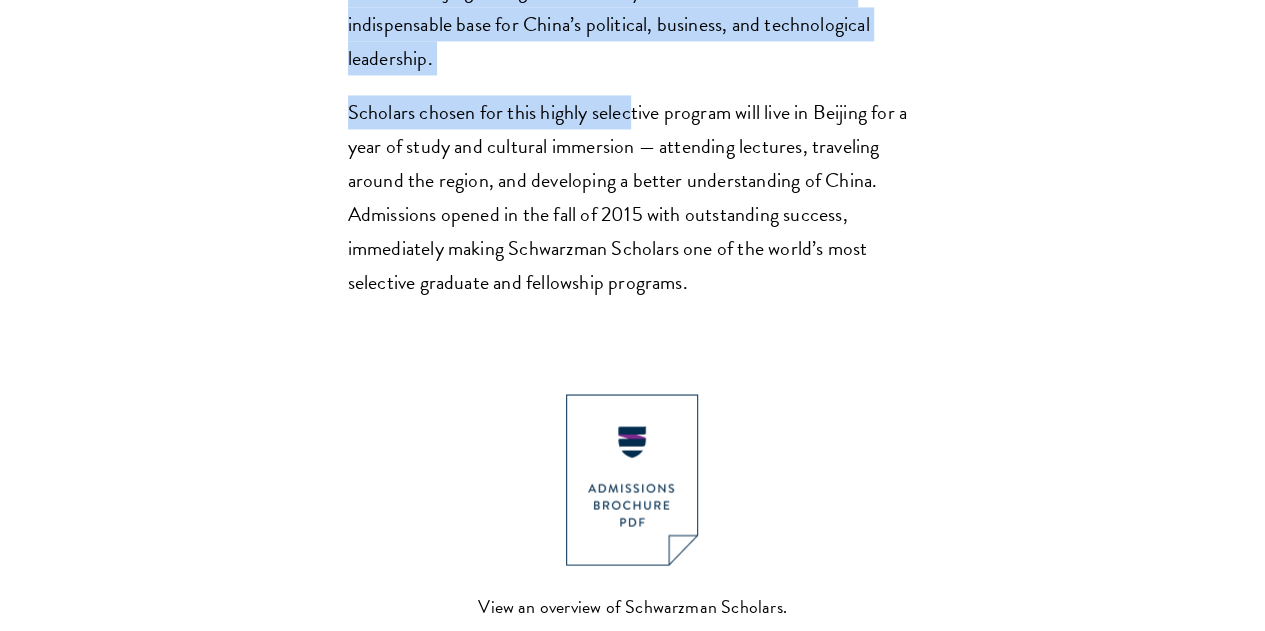drag, startPoint x: 585, startPoint y: 103, endPoint x: 659, endPoint y: 254, distance: 168.15767 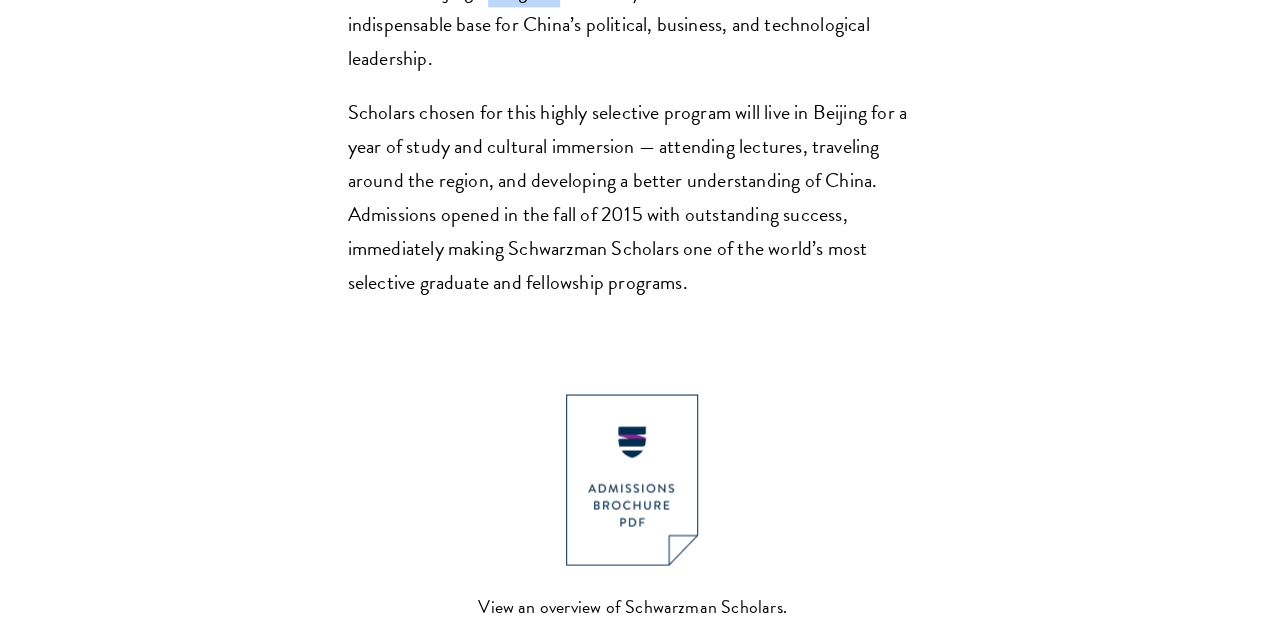 click on "Schwarzman Scholars supports up to 200 Scholars annually from the U.S., China, and around the world for a one-year master’s in global affairs at Beijing’s Tsinghua University — ranked first in Asia as an indispensable base for China’s political, business, and technological leadership." at bounding box center (633, -10) 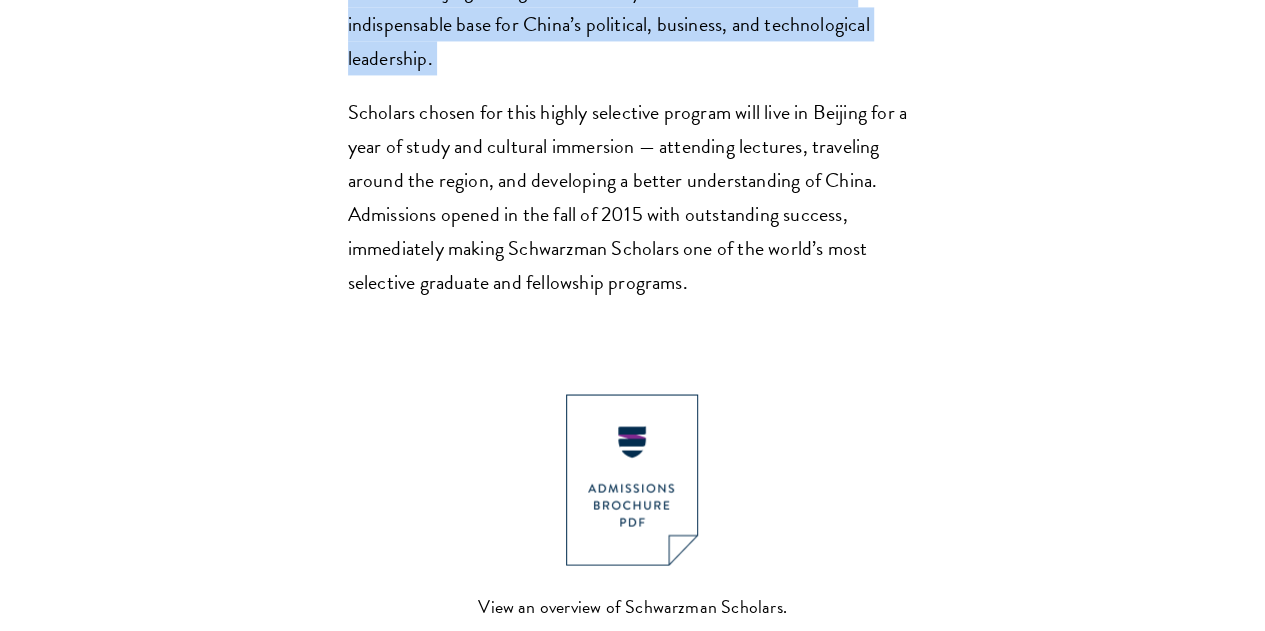 click on "Schwarzman Scholars supports up to 200 Scholars annually from the U.S., China, and around the world for a one-year master’s in global affairs at Beijing’s Tsinghua University — ranked first in Asia as an indispensable base for China’s political, business, and technological leadership." at bounding box center (633, -10) 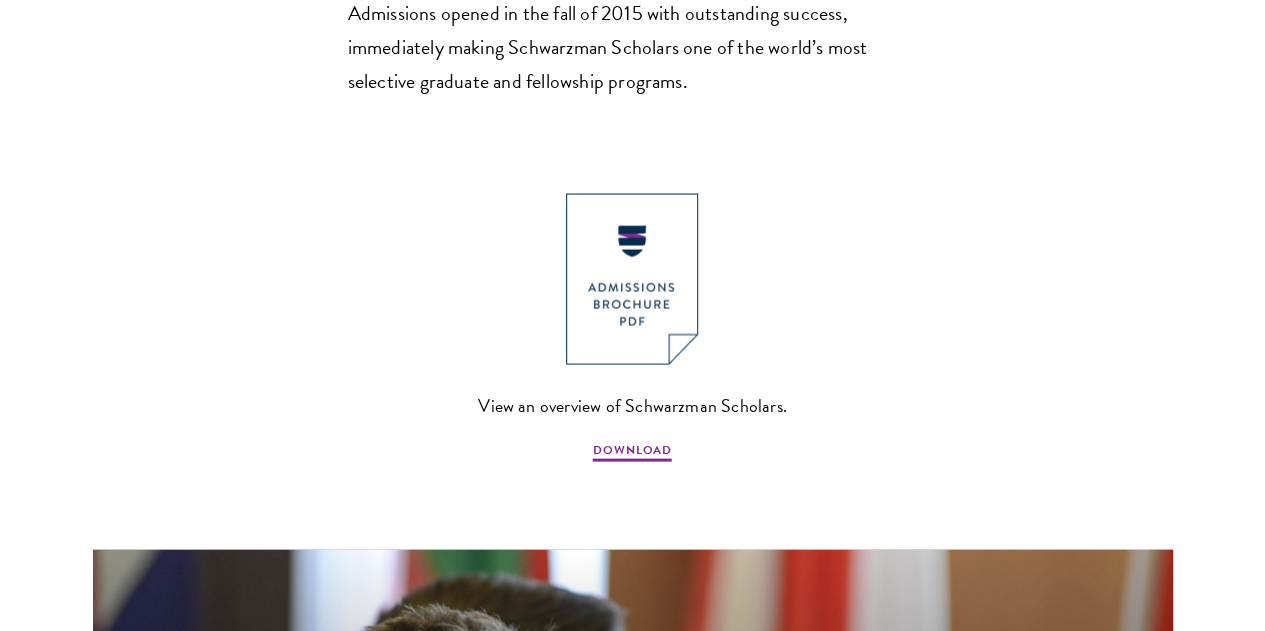 scroll, scrollTop: 1805, scrollLeft: 0, axis: vertical 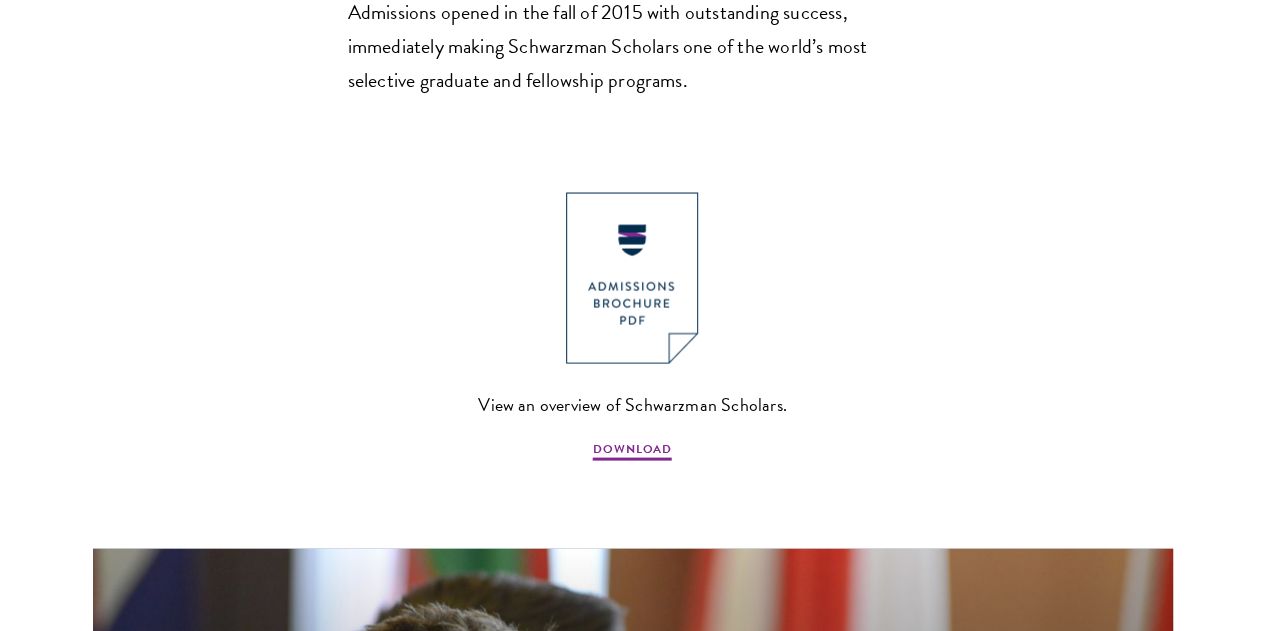 click on "Scholars chosen for this highly selective program will live in Beijing for a year of study and cultural immersion — attending lectures, traveling around the region, and developing a better understanding of China. Admissions opened in the fall of 2015 with outstanding success, immediately making Schwarzman Scholars one of the world’s most selective graduate and fellowship programs." at bounding box center [633, -5] 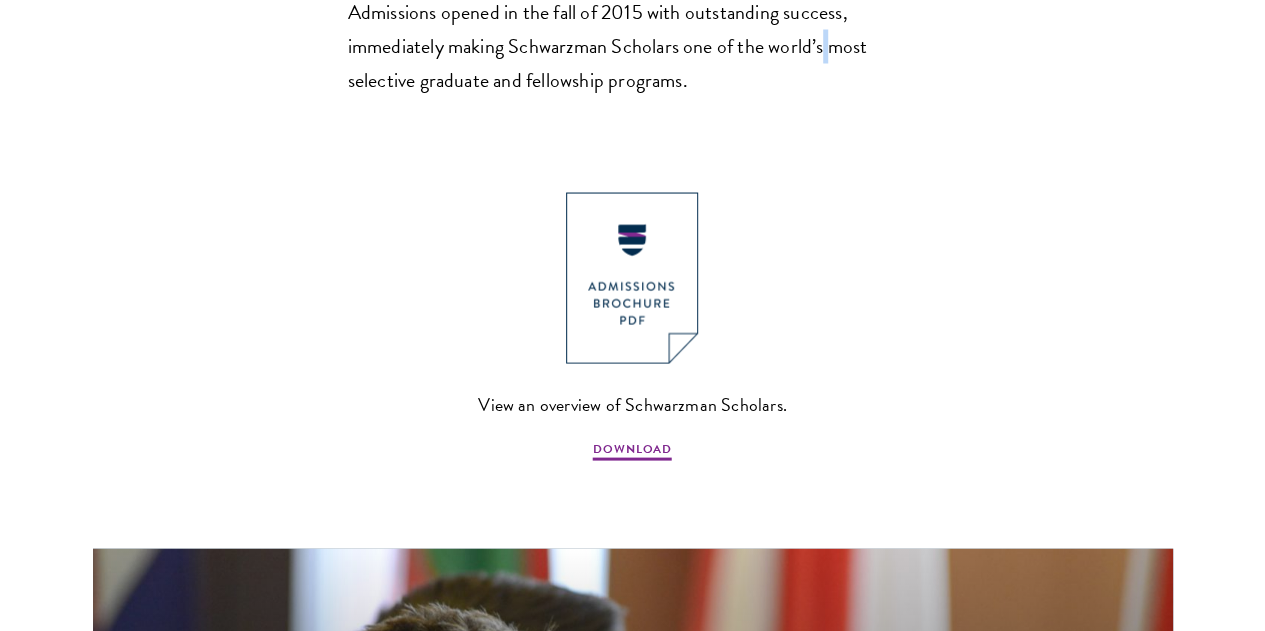 click on "Scholars chosen for this highly selective program will live in Beijing for a year of study and cultural immersion — attending lectures, traveling around the region, and developing a better understanding of China. Admissions opened in the fall of 2015 with outstanding success, immediately making Schwarzman Scholars one of the world’s most selective graduate and fellowship programs." at bounding box center (633, -5) 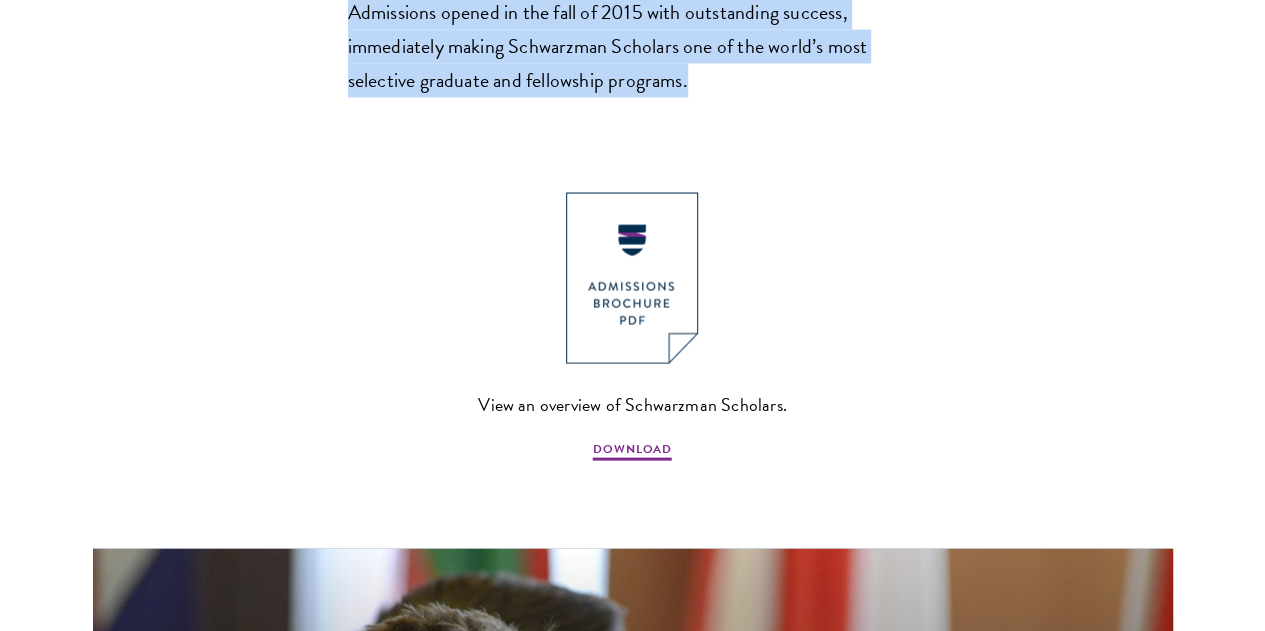click on "Scholars chosen for this highly selective program will live in Beijing for a year of study and cultural immersion — attending lectures, traveling around the region, and developing a better understanding of China. Admissions opened in the fall of 2015 with outstanding success, immediately making Schwarzman Scholars one of the world’s most selective graduate and fellowship programs." at bounding box center (633, -5) 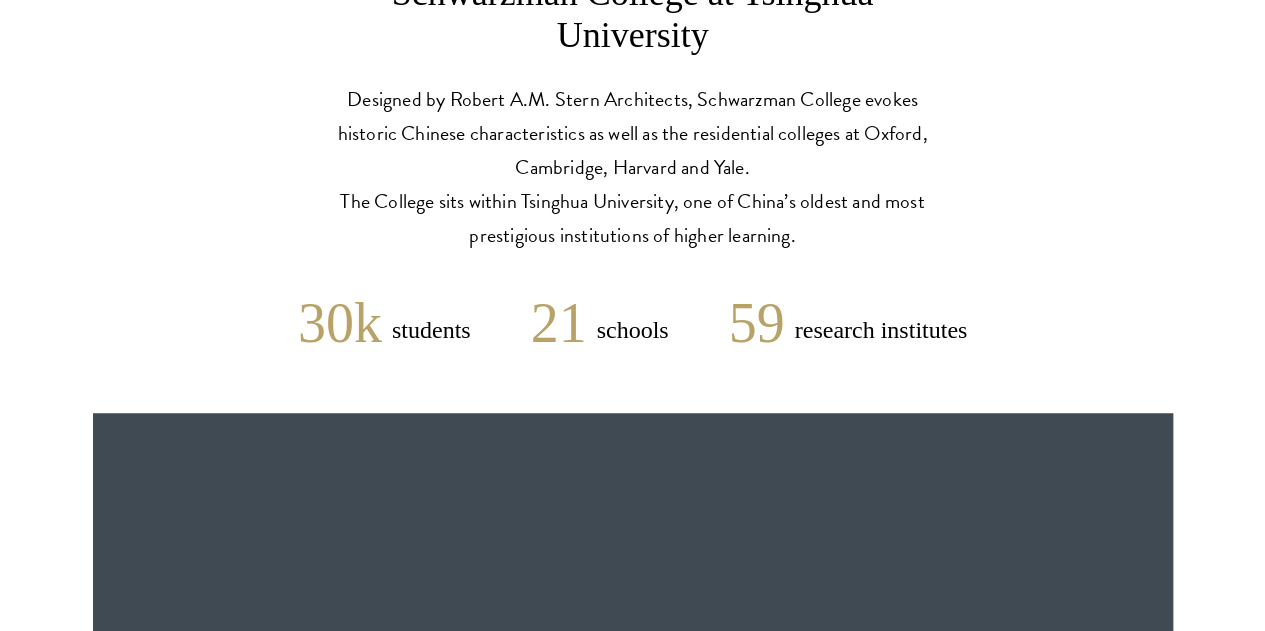 scroll, scrollTop: 4505, scrollLeft: 0, axis: vertical 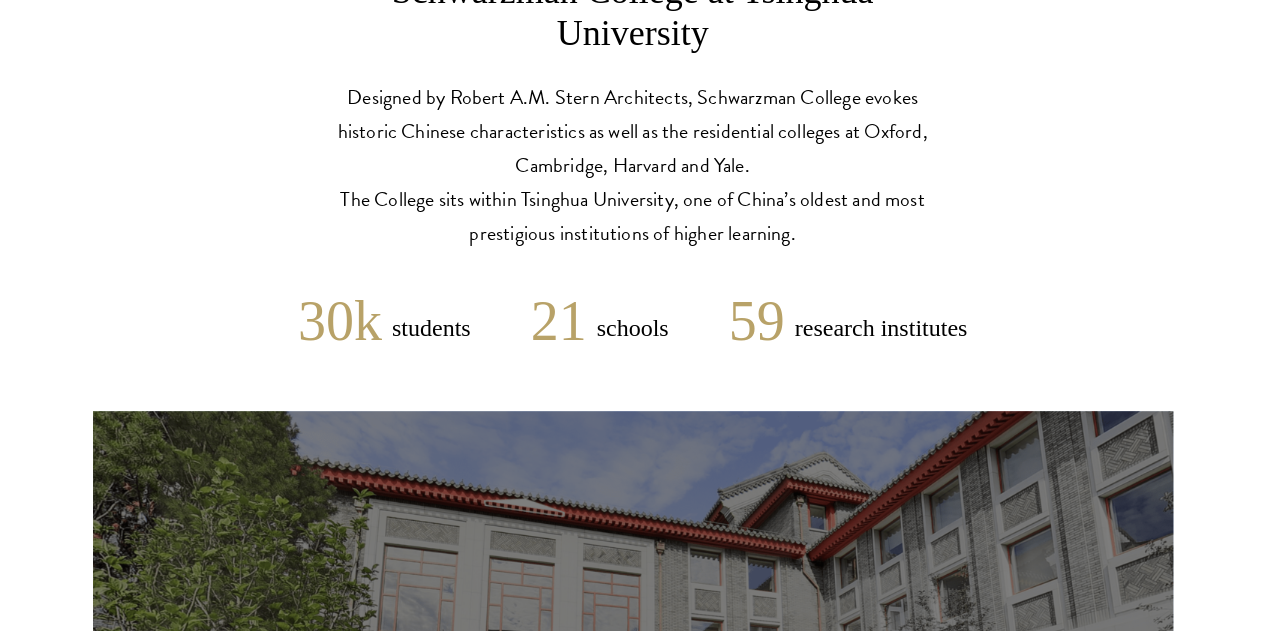 click on "Designed by Robert A.M. Stern Architects, Schwarzman College evokes historic Chinese characteristics as well as the residential colleges at Oxford, Cambridge, Harvard and Yale.
The College sits within Tsinghua University, one of China’s oldest and most prestigious institutions of higher learning." at bounding box center (633, 165) 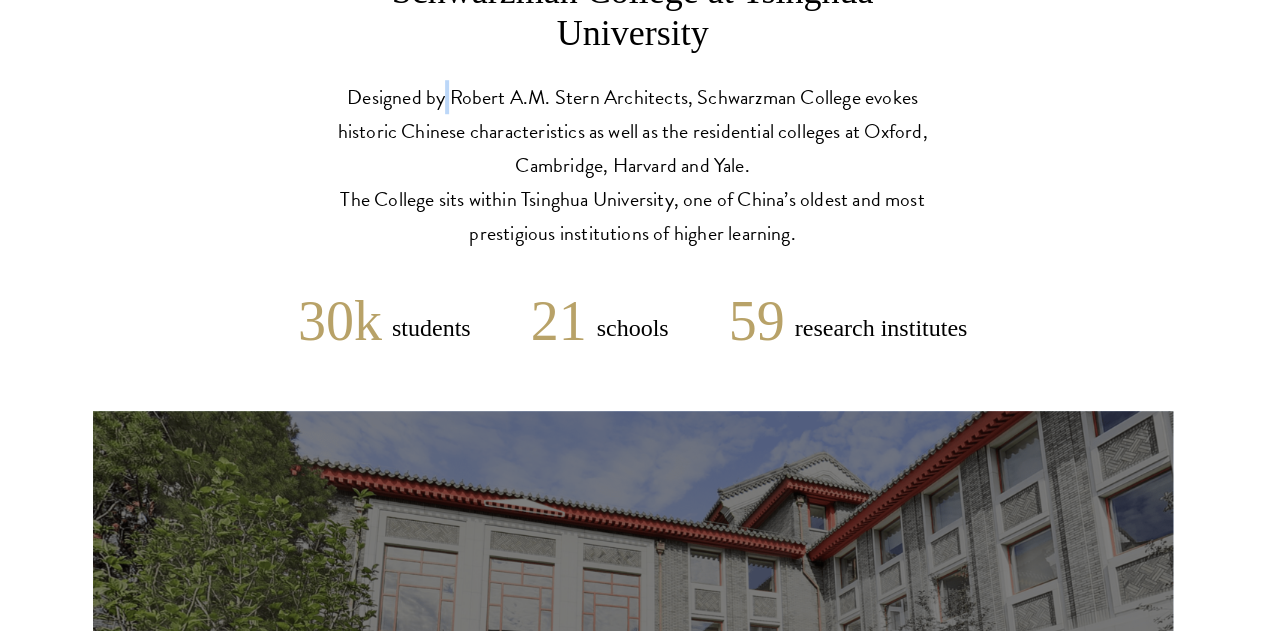 click on "Designed by Robert A.M. Stern Architects, Schwarzman College evokes historic Chinese characteristics as well as the residential colleges at Oxford, Cambridge, Harvard and Yale.
The College sits within Tsinghua University, one of China’s oldest and most prestigious institutions of higher learning." at bounding box center [633, 165] 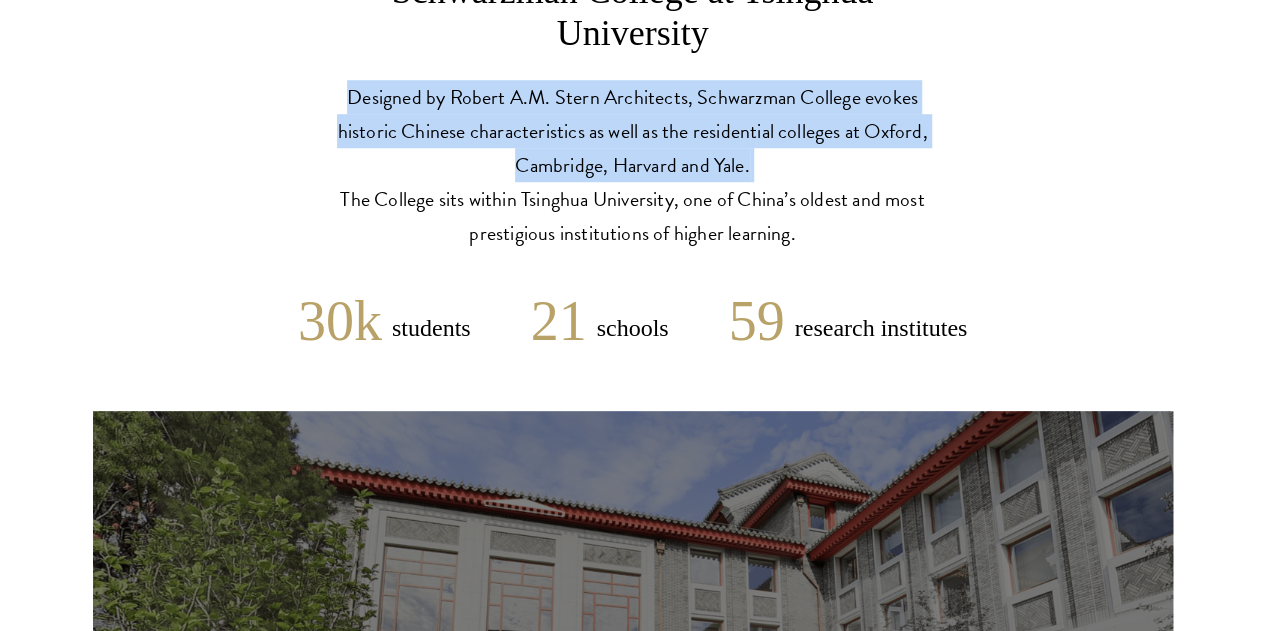 click on "Designed by Robert A.M. Stern Architects, Schwarzman College evokes historic Chinese characteristics as well as the residential colleges at Oxford, Cambridge, Harvard and Yale.
The College sits within Tsinghua University, one of China’s oldest and most prestigious institutions of higher learning." at bounding box center [633, 165] 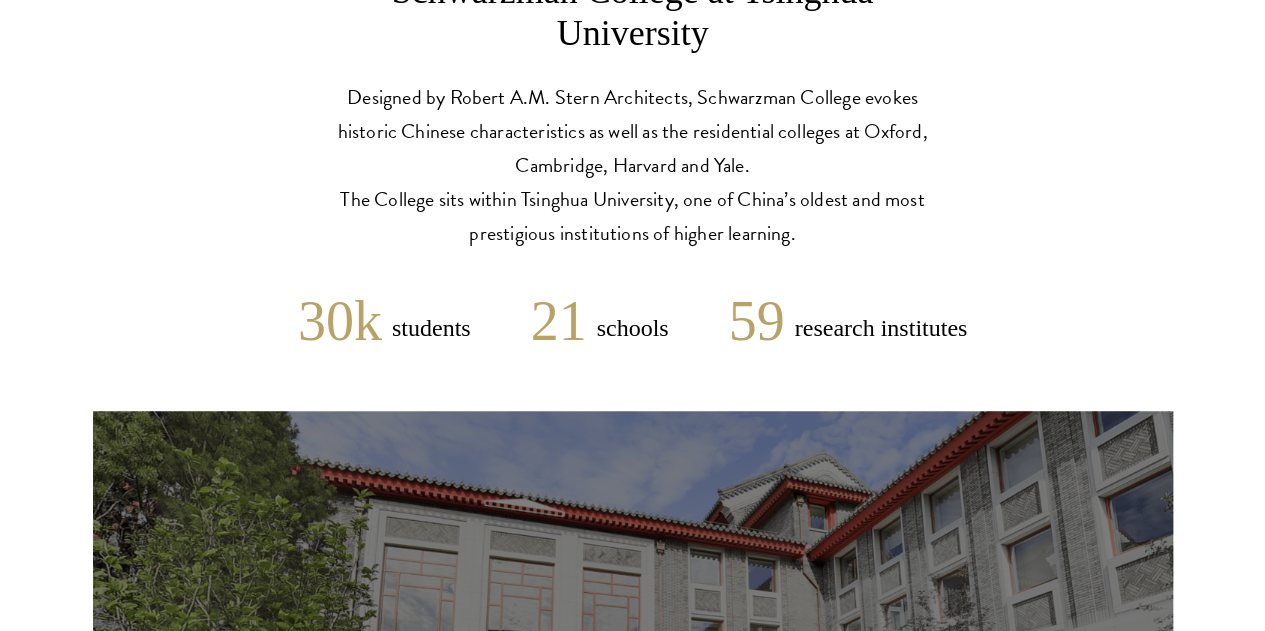 click on "Designed by Robert A.M. Stern Architects, Schwarzman College evokes historic Chinese characteristics as well as the residential colleges at Oxford, Cambridge, Harvard and Yale.
The College sits within Tsinghua University, one of China’s oldest and most prestigious institutions of higher learning." at bounding box center [633, 165] 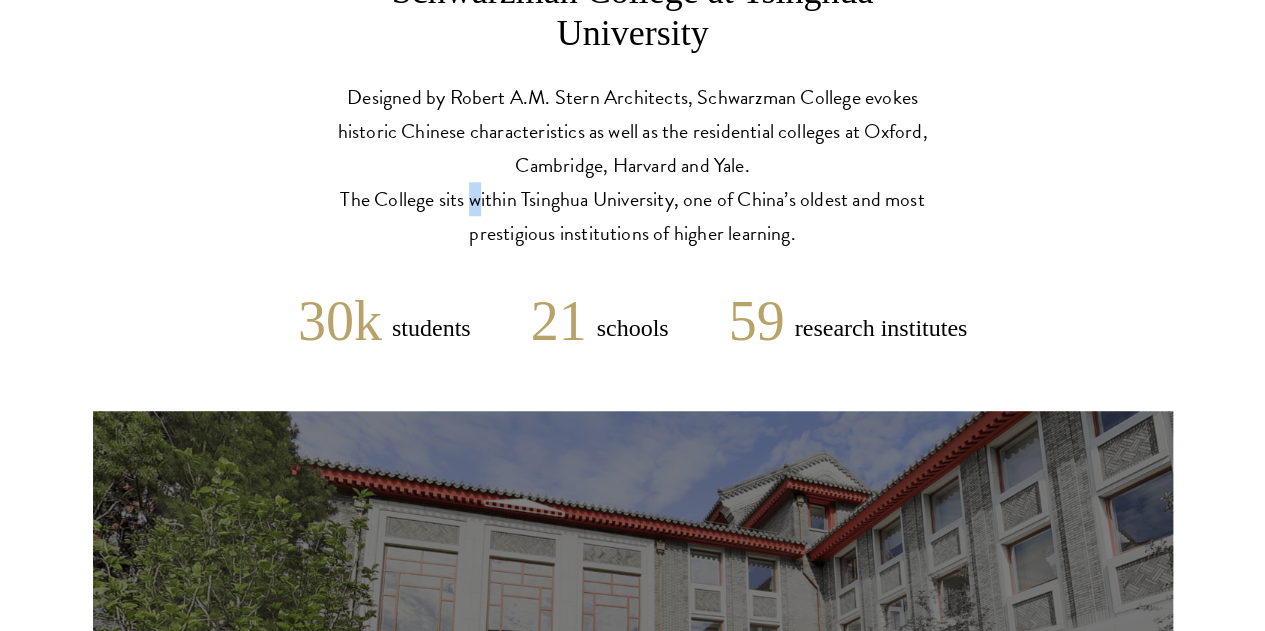 click on "Designed by Robert A.M. Stern Architects, Schwarzman College evokes historic Chinese characteristics as well as the residential colleges at Oxford, Cambridge, Harvard and Yale.
The College sits within Tsinghua University, one of China’s oldest and most prestigious institutions of higher learning." at bounding box center [633, 165] 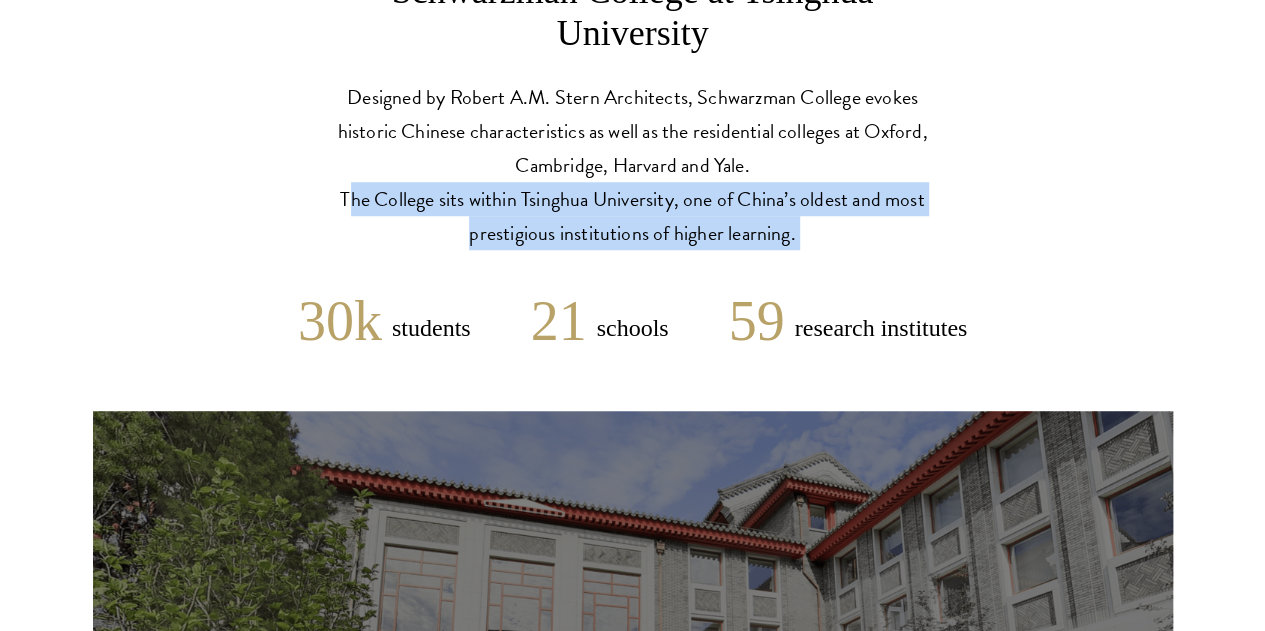 click on "Designed by Robert A.M. Stern Architects, Schwarzman College evokes historic Chinese characteristics as well as the residential colleges at Oxford, Cambridge, Harvard and Yale.
The College sits within Tsinghua University, one of China’s oldest and most prestigious institutions of higher learning." at bounding box center (633, 165) 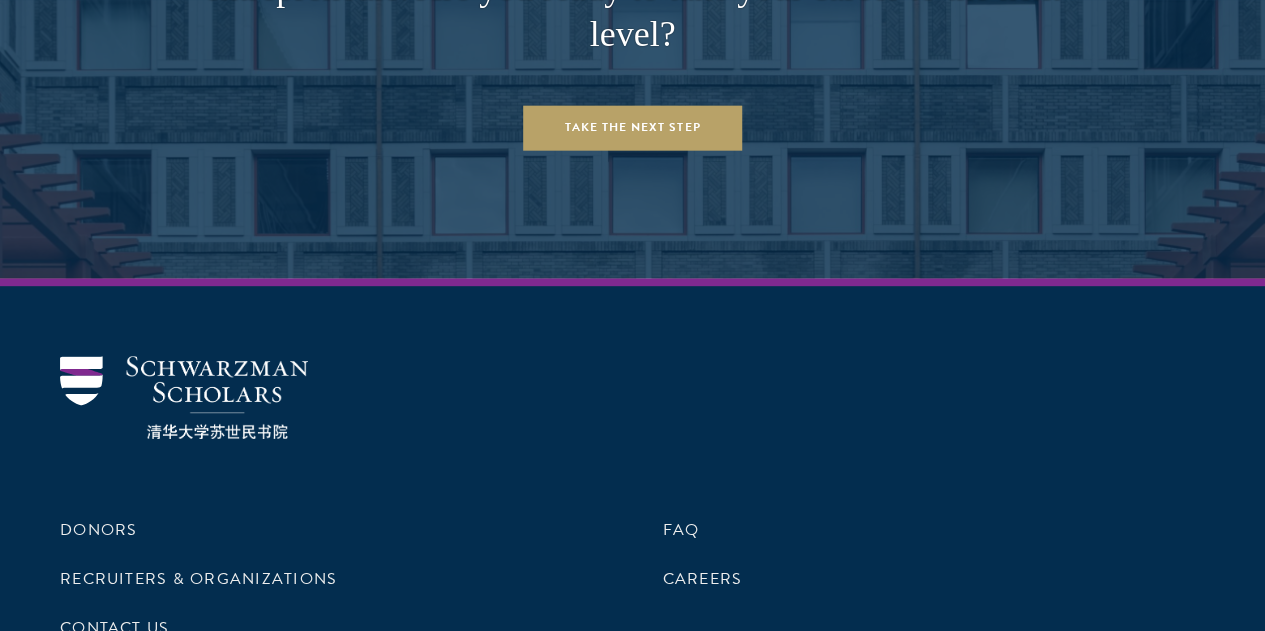 scroll, scrollTop: 8206, scrollLeft: 0, axis: vertical 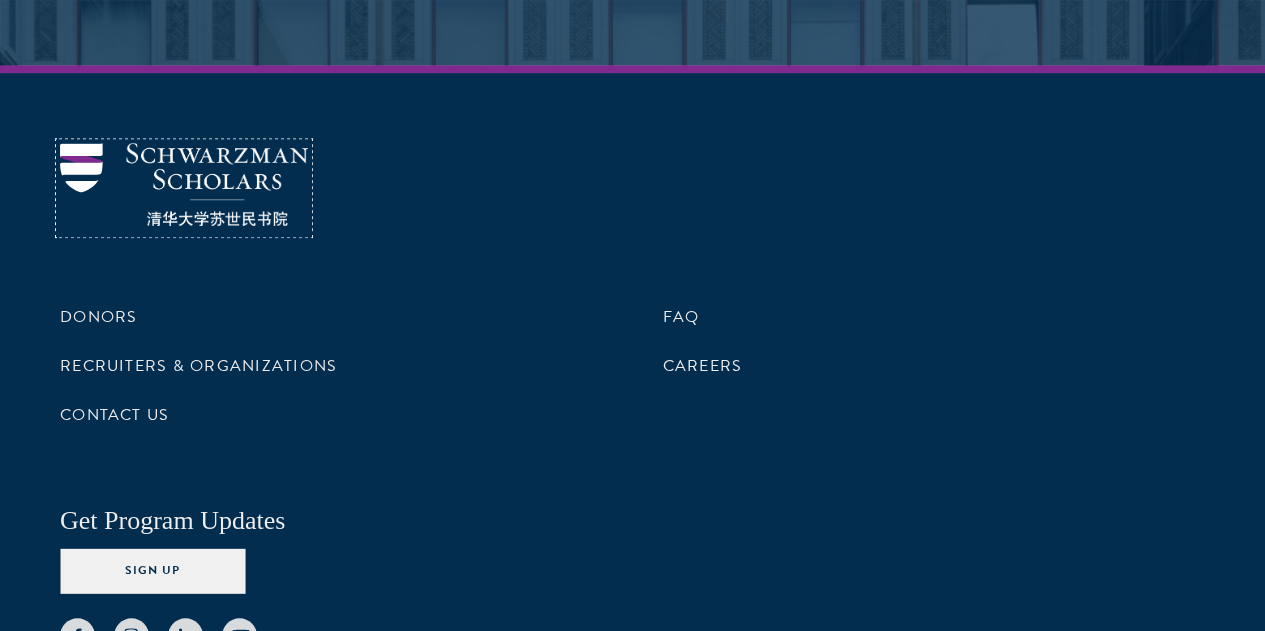 click at bounding box center [184, 184] 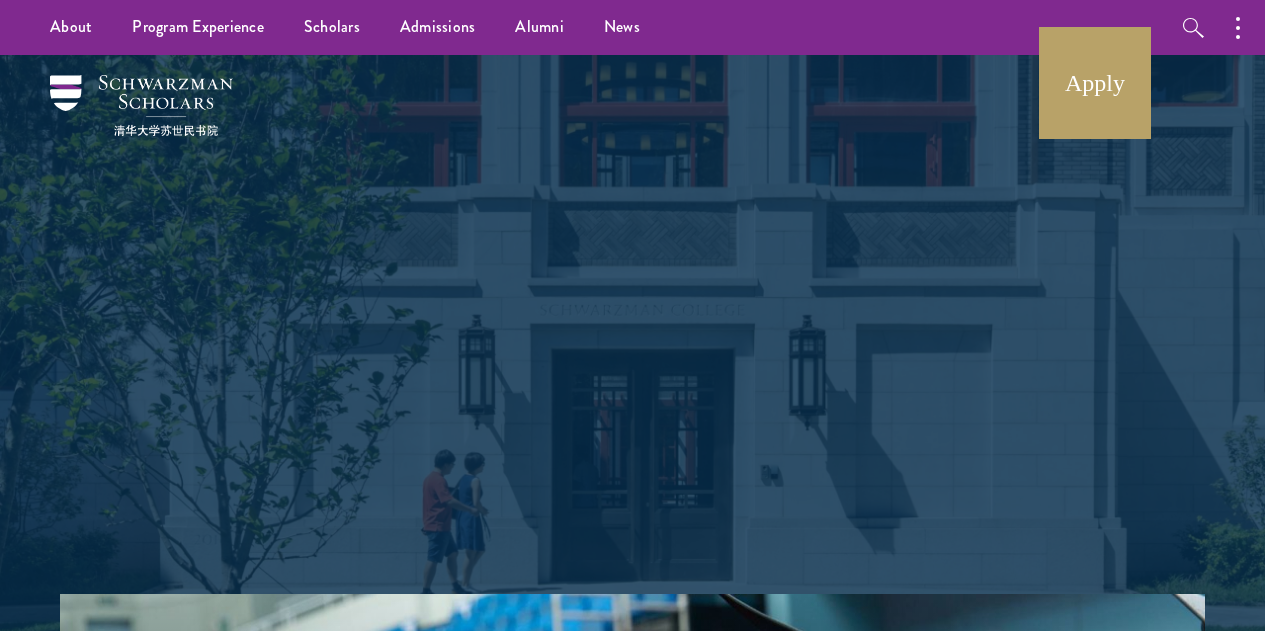 scroll, scrollTop: 0, scrollLeft: 0, axis: both 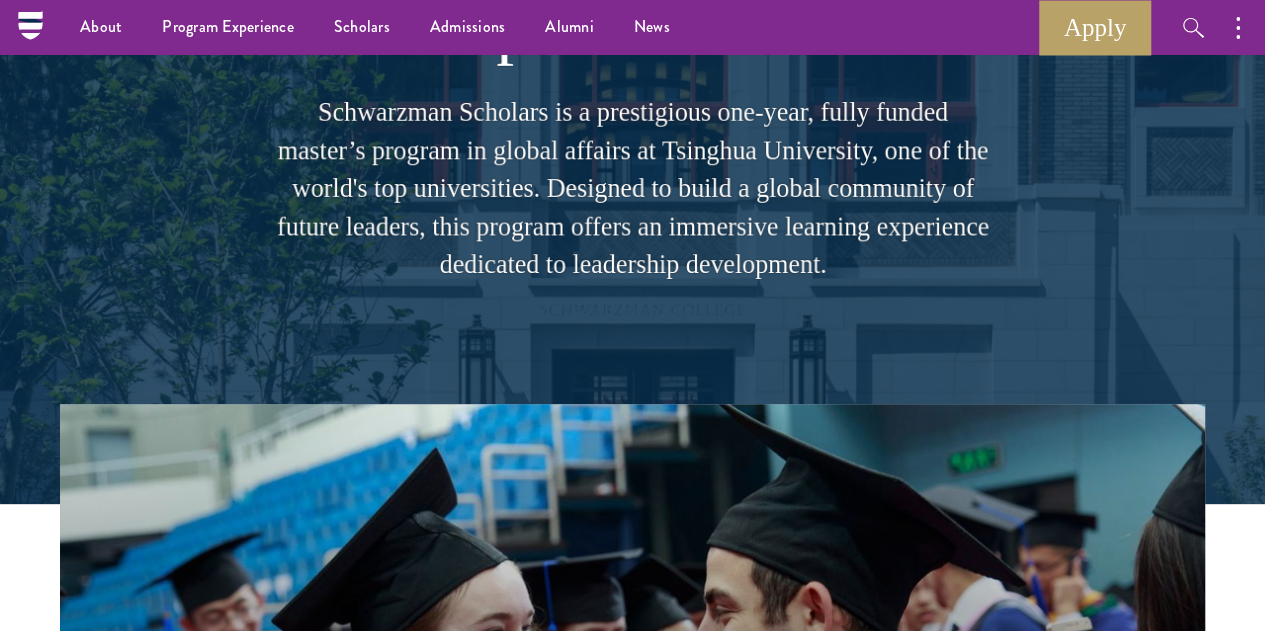 click on "Schwarzman Scholars is a prestigious one-year, fully funded master’s program in global affairs at Tsinghua University, one of the world's top universities. Designed to build a global community of future leaders, this program offers an immersive learning experience dedicated to leadership development." at bounding box center (633, 189) 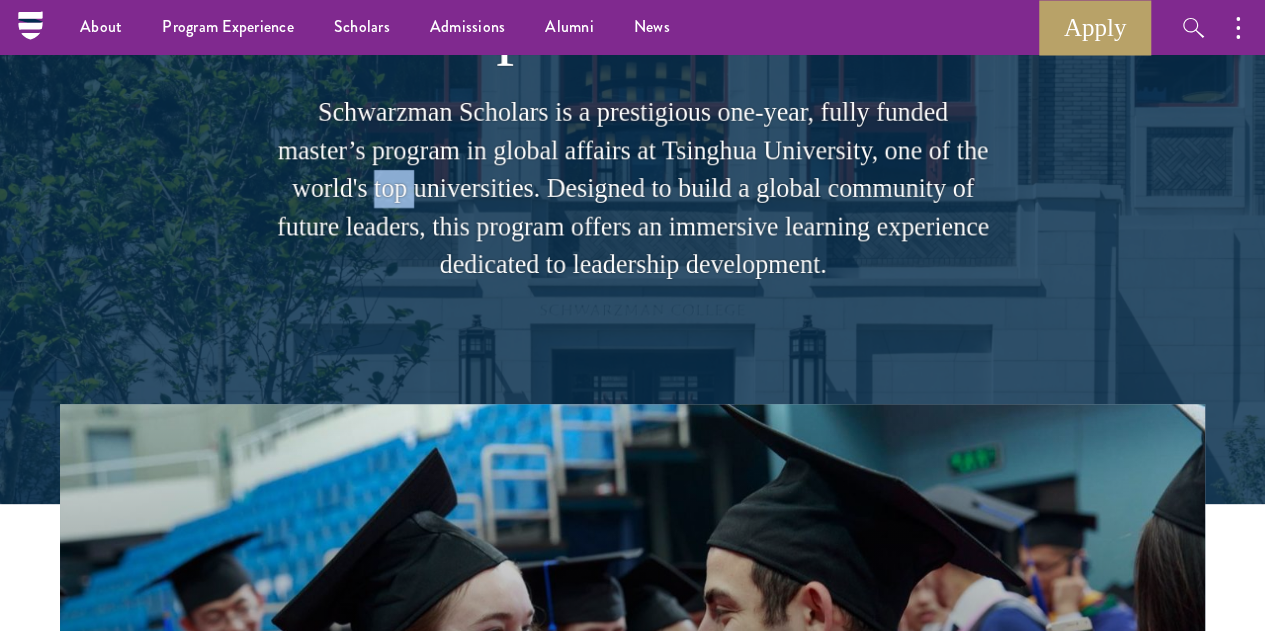 click on "Schwarzman Scholars is a prestigious one-year, fully funded master’s program in global affairs at Tsinghua University, one of the world's top universities. Designed to build a global community of future leaders, this program offers an immersive learning experience dedicated to leadership development." at bounding box center [633, 189] 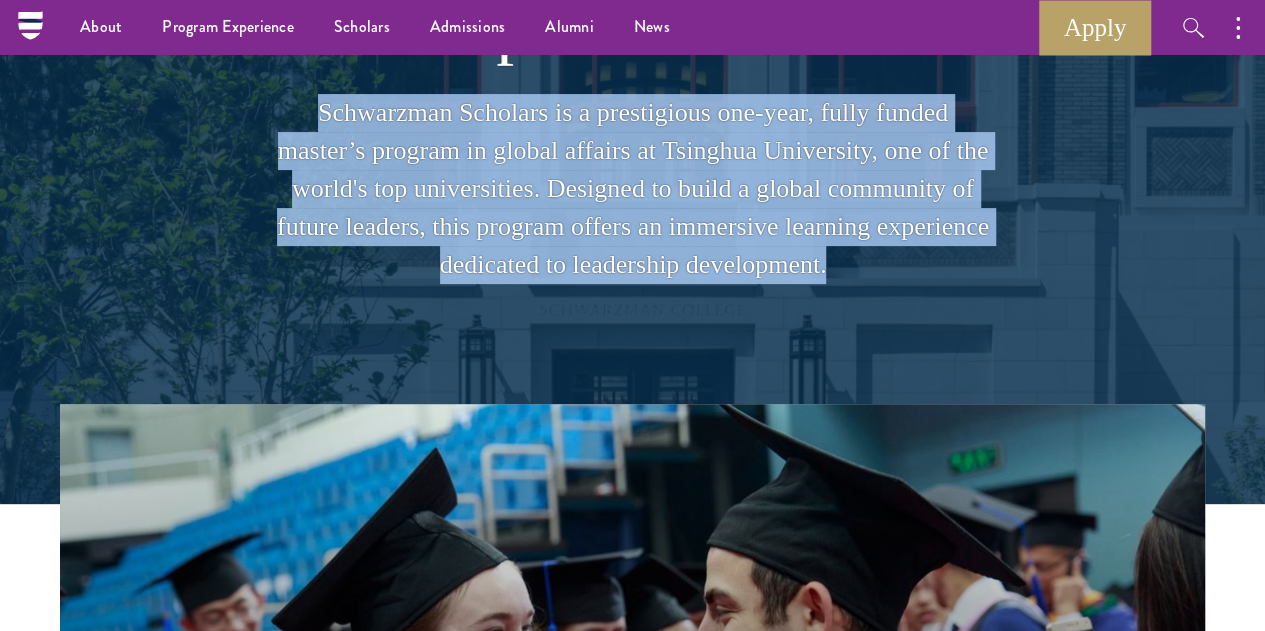 click on "Schwarzman Scholars is a prestigious one-year, fully funded master’s program in global affairs at Tsinghua University, one of the world's top universities. Designed to build a global community of future leaders, this program offers an immersive learning experience dedicated to leadership development." at bounding box center [633, 189] 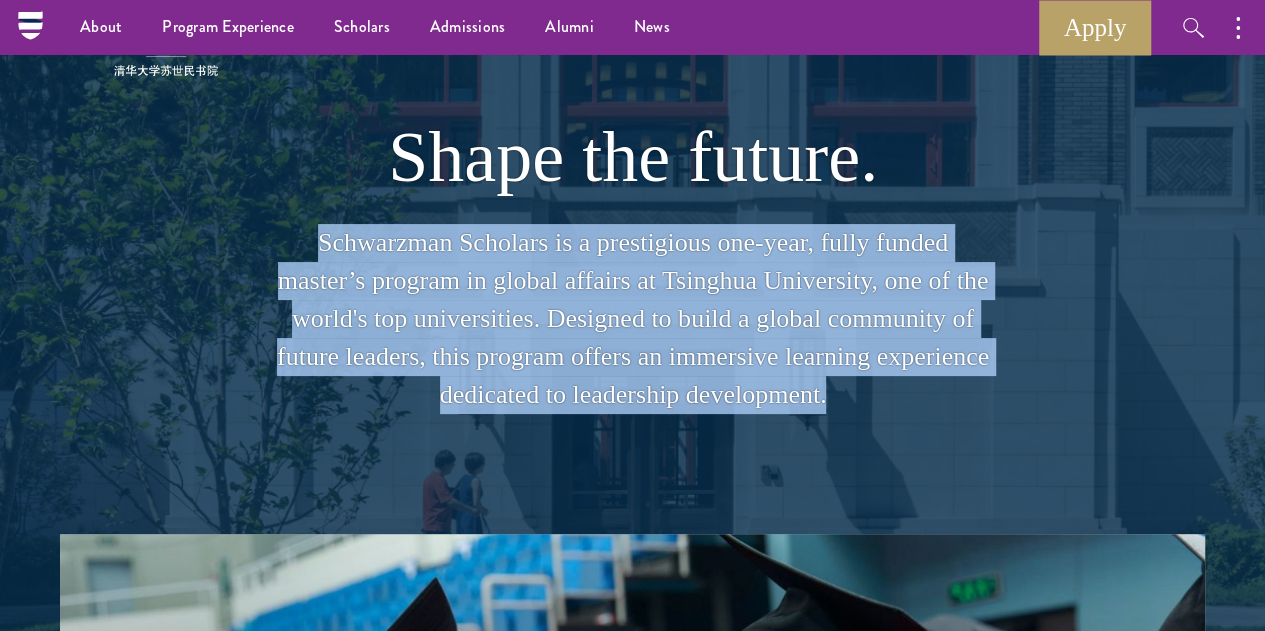 scroll, scrollTop: 0, scrollLeft: 0, axis: both 